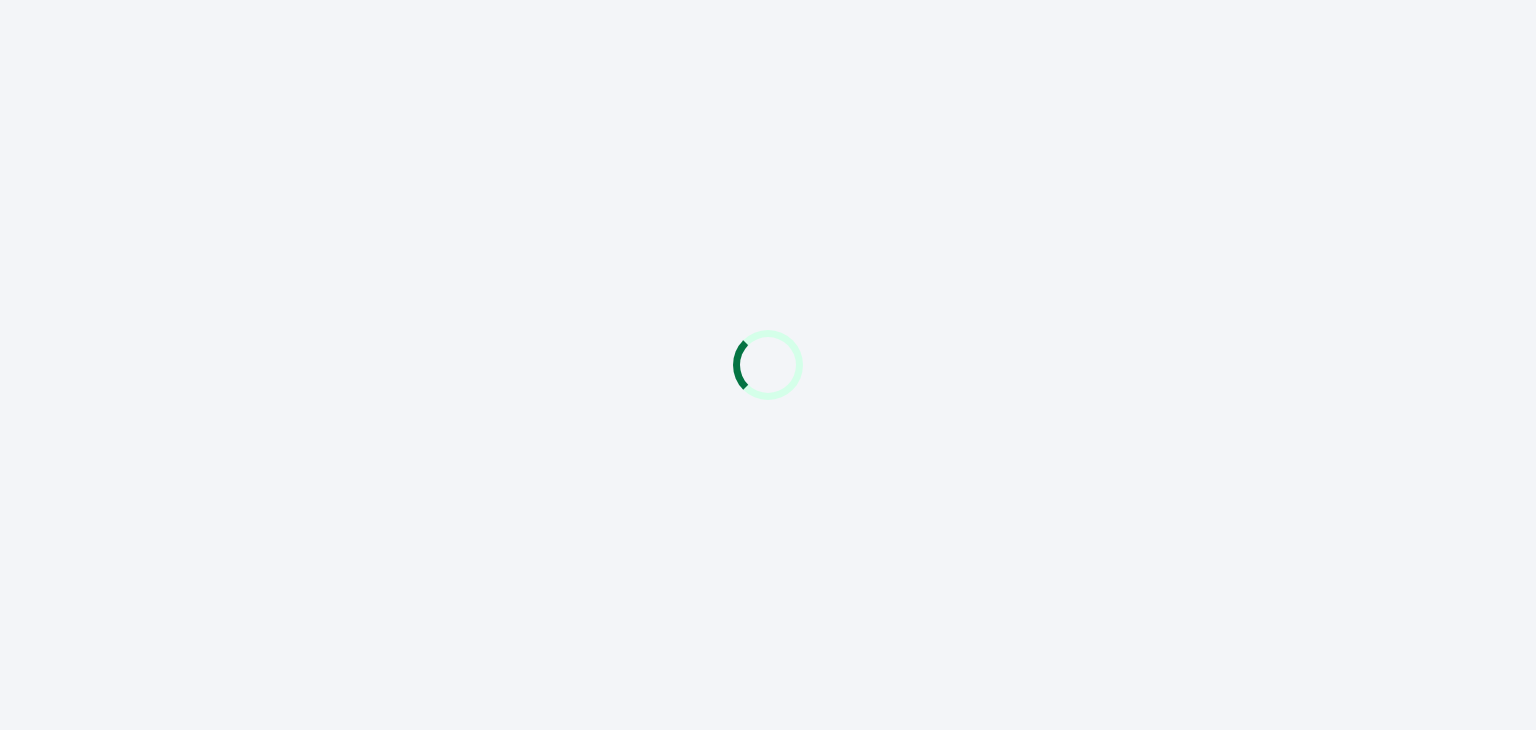scroll, scrollTop: 0, scrollLeft: 0, axis: both 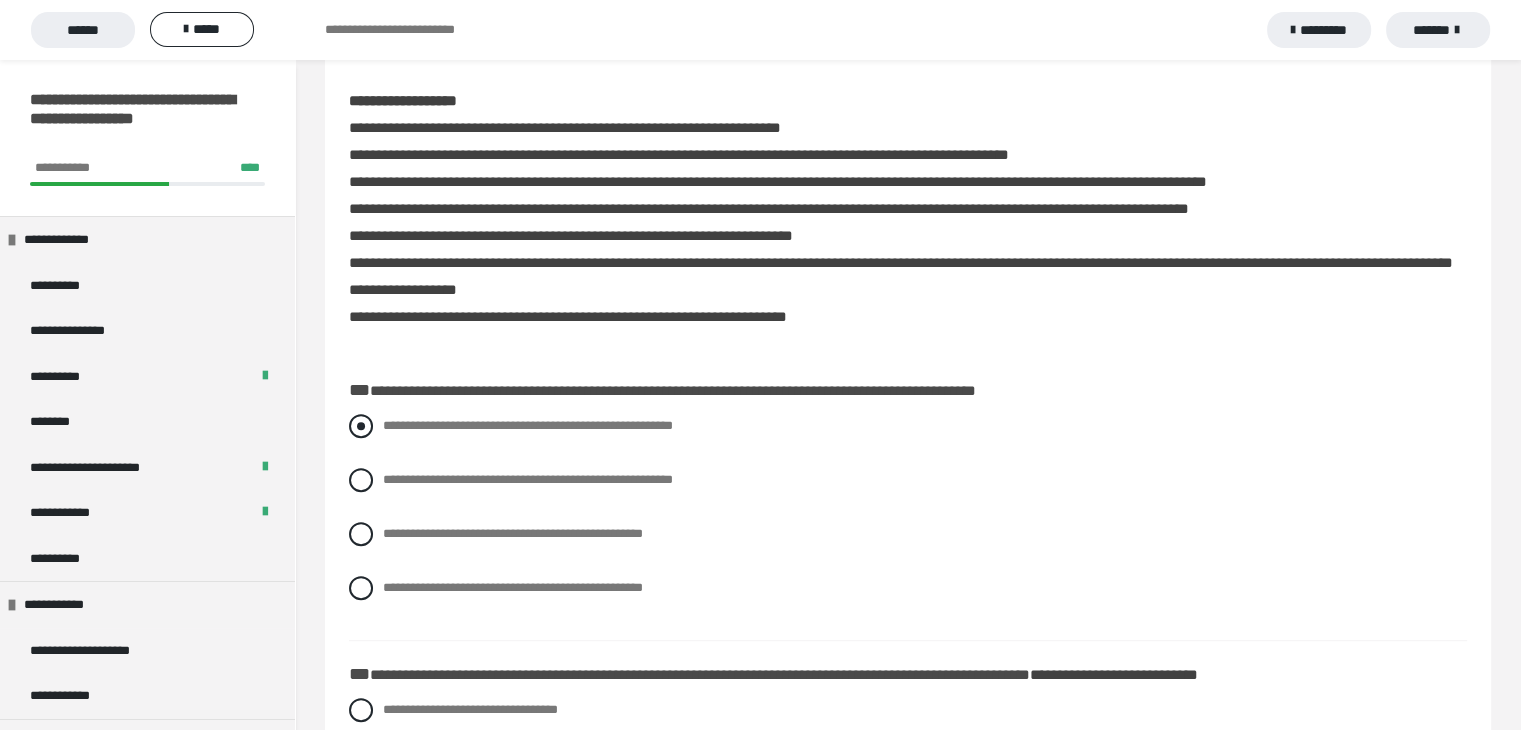 click at bounding box center (361, 426) 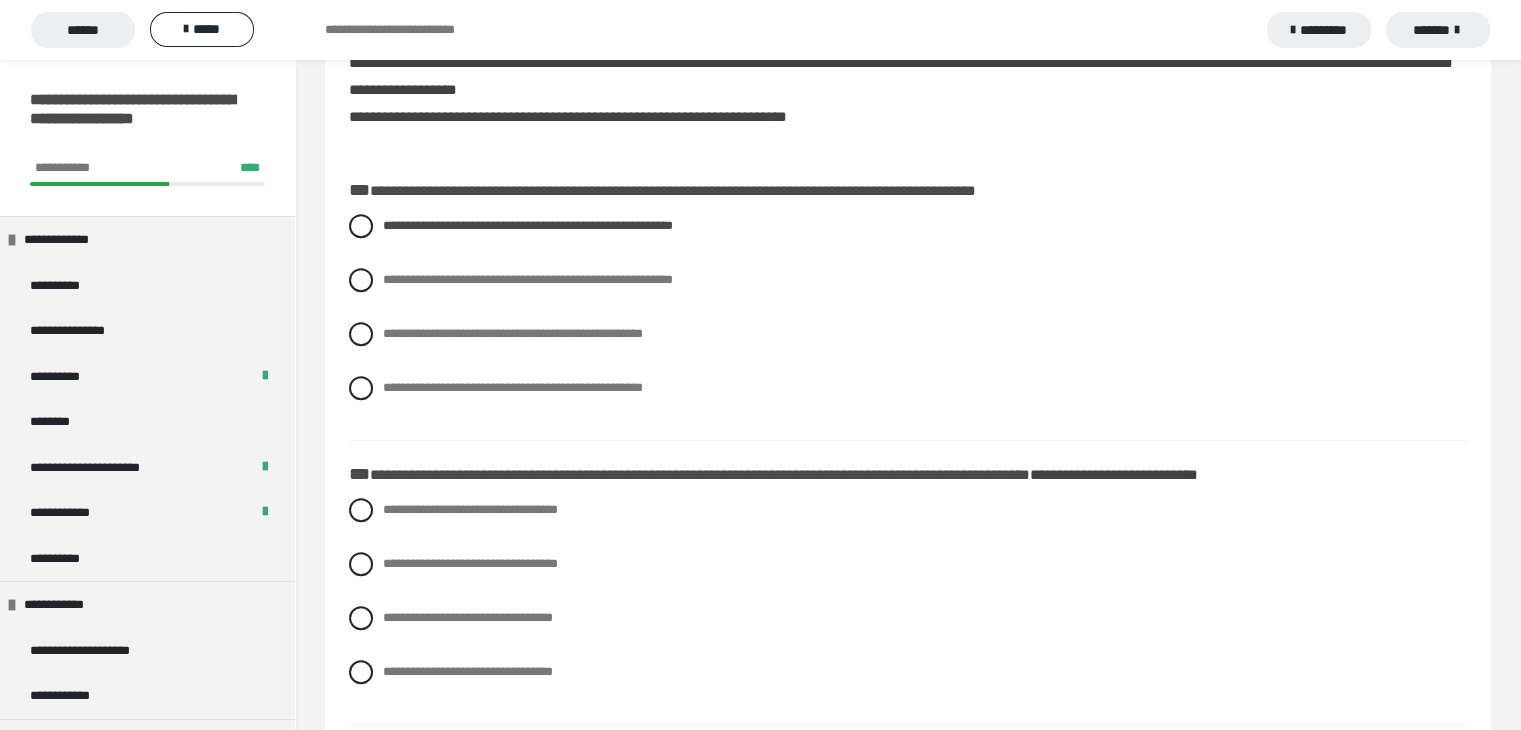 scroll, scrollTop: 1100, scrollLeft: 0, axis: vertical 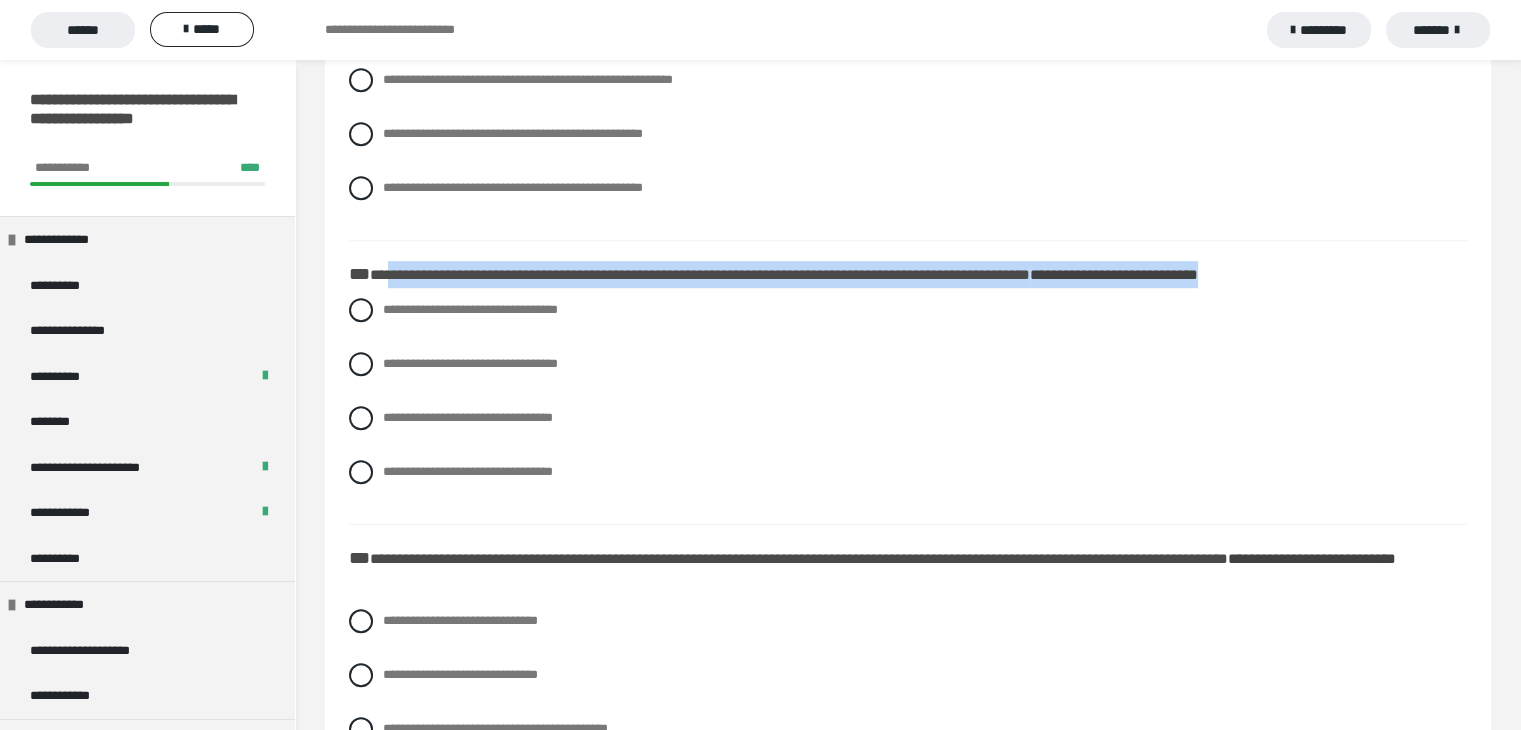 drag, startPoint x: 1398, startPoint y: 265, endPoint x: 389, endPoint y: 260, distance: 1009.0124 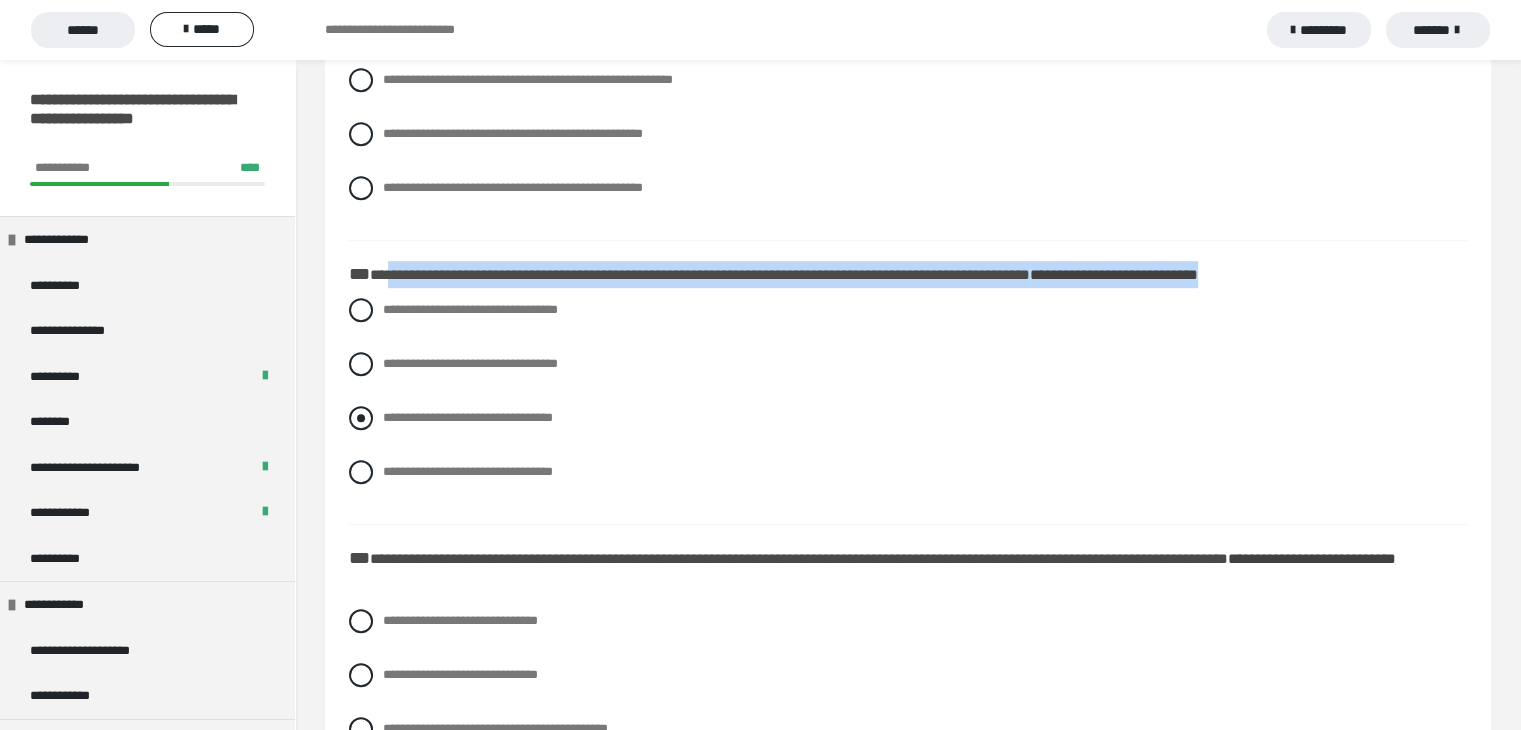 click at bounding box center [361, 418] 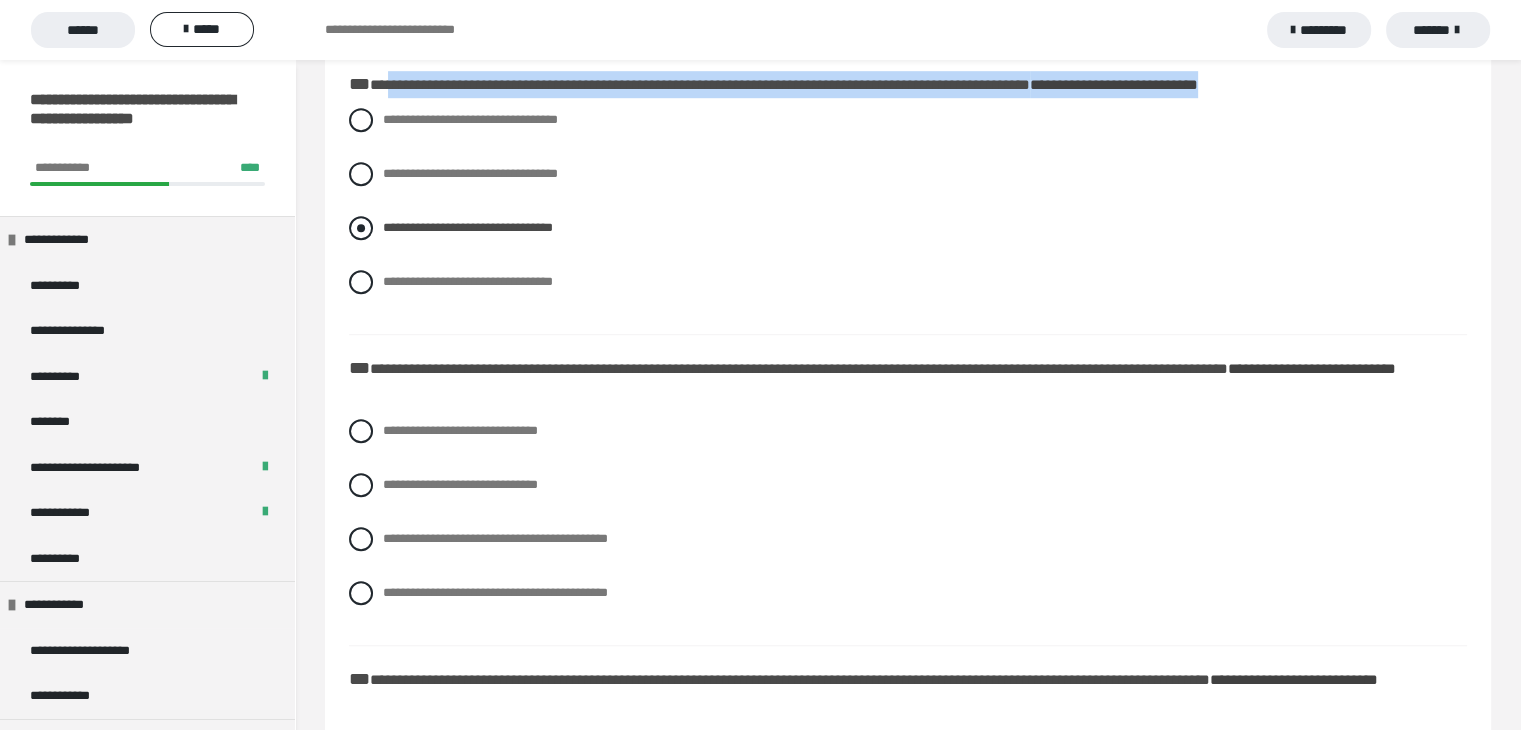 scroll, scrollTop: 1300, scrollLeft: 0, axis: vertical 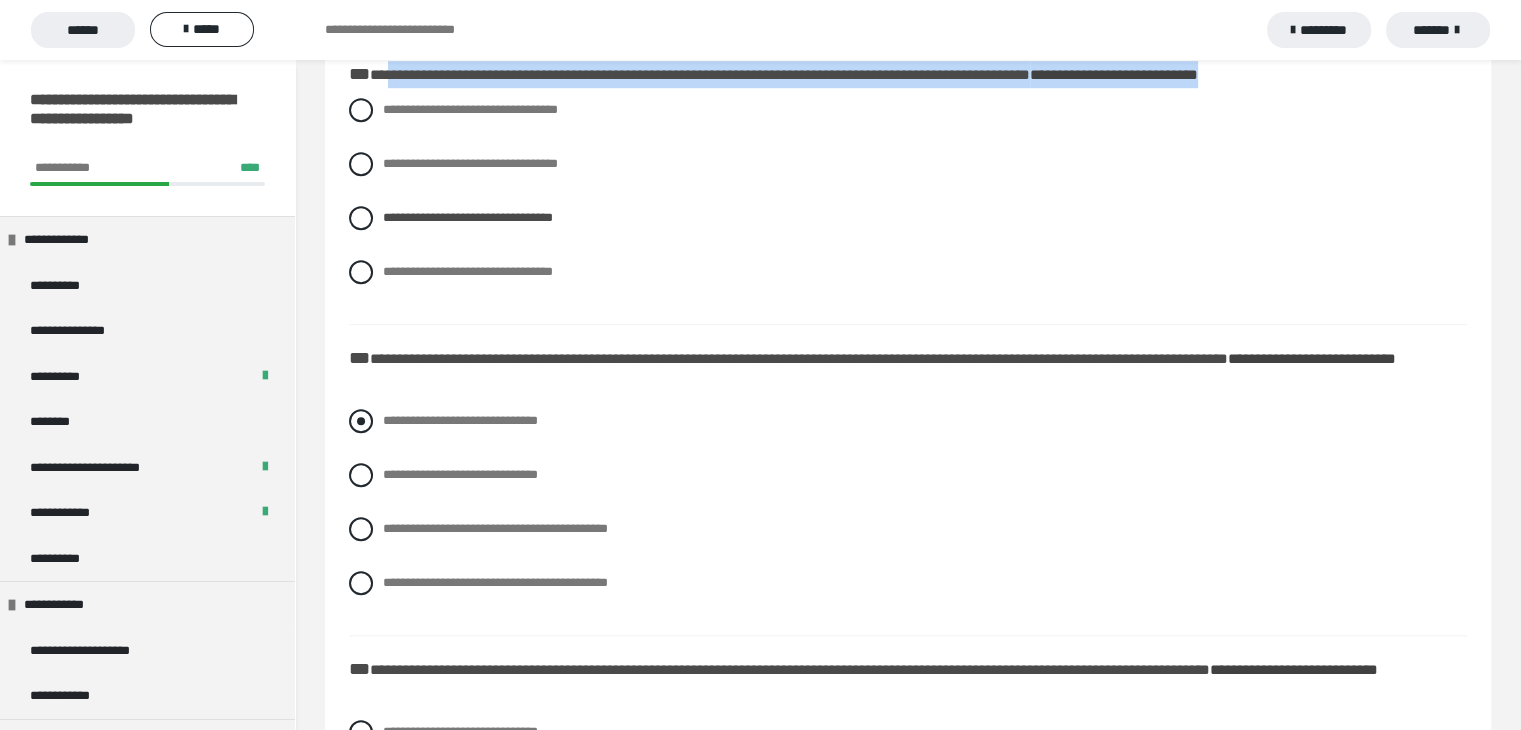 click at bounding box center [361, 421] 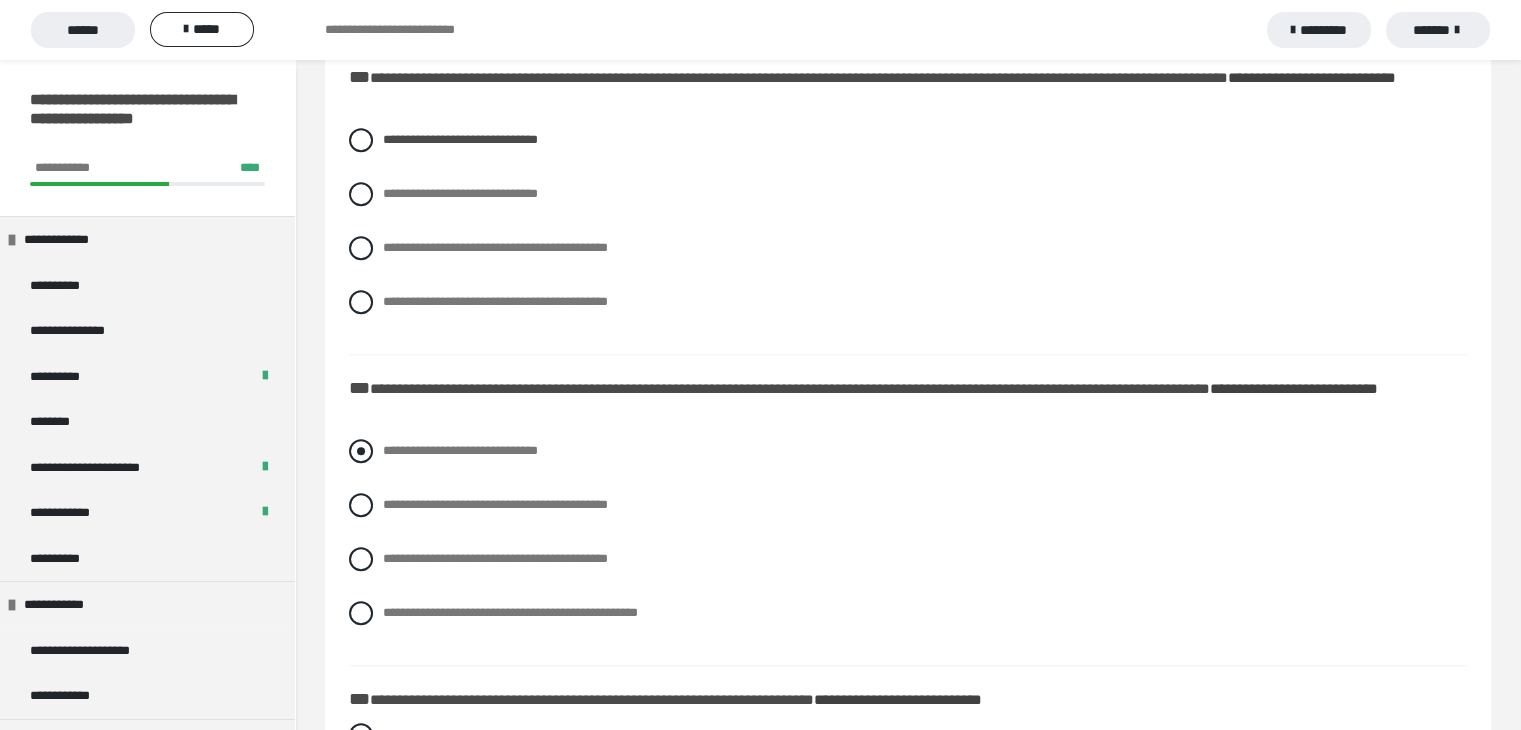 scroll, scrollTop: 1700, scrollLeft: 0, axis: vertical 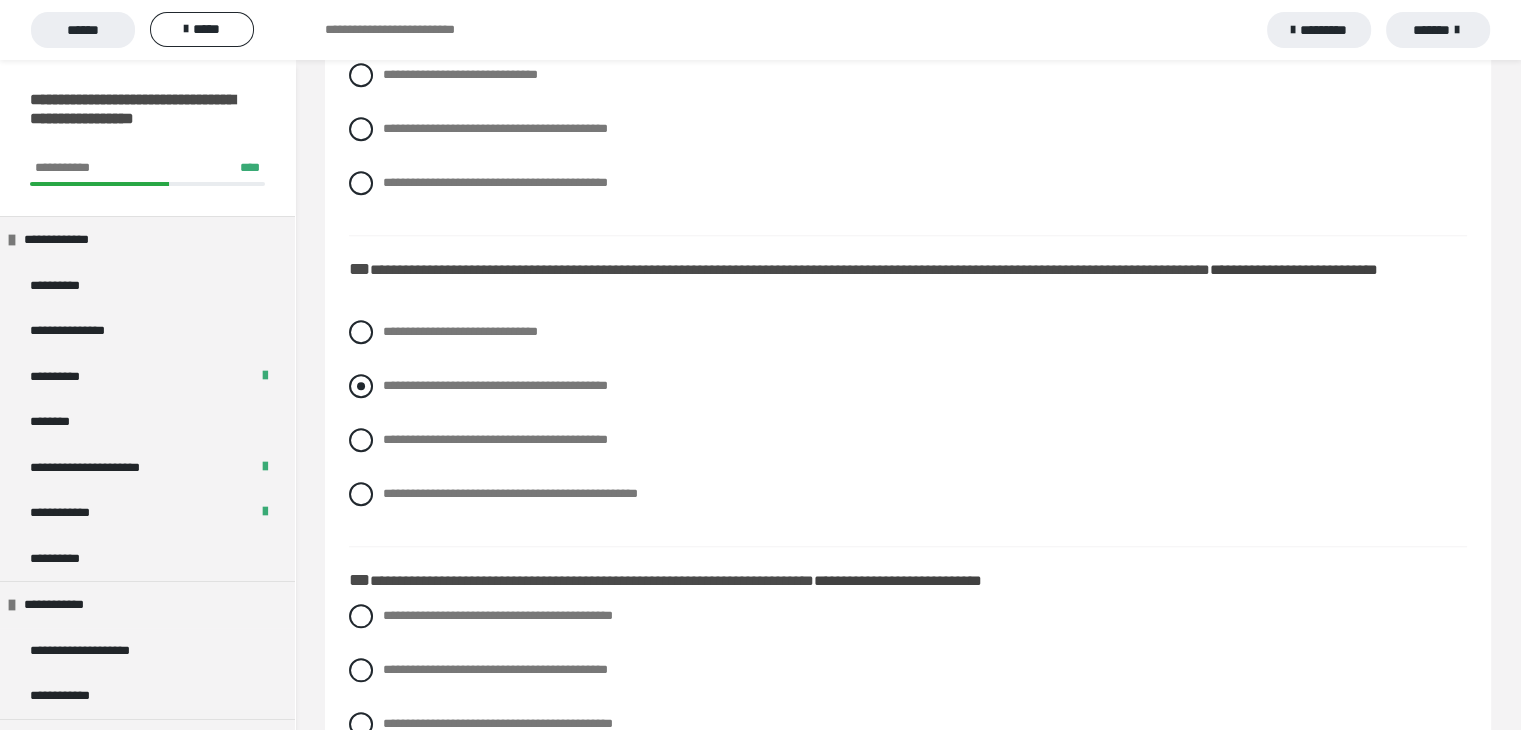 click at bounding box center [361, 386] 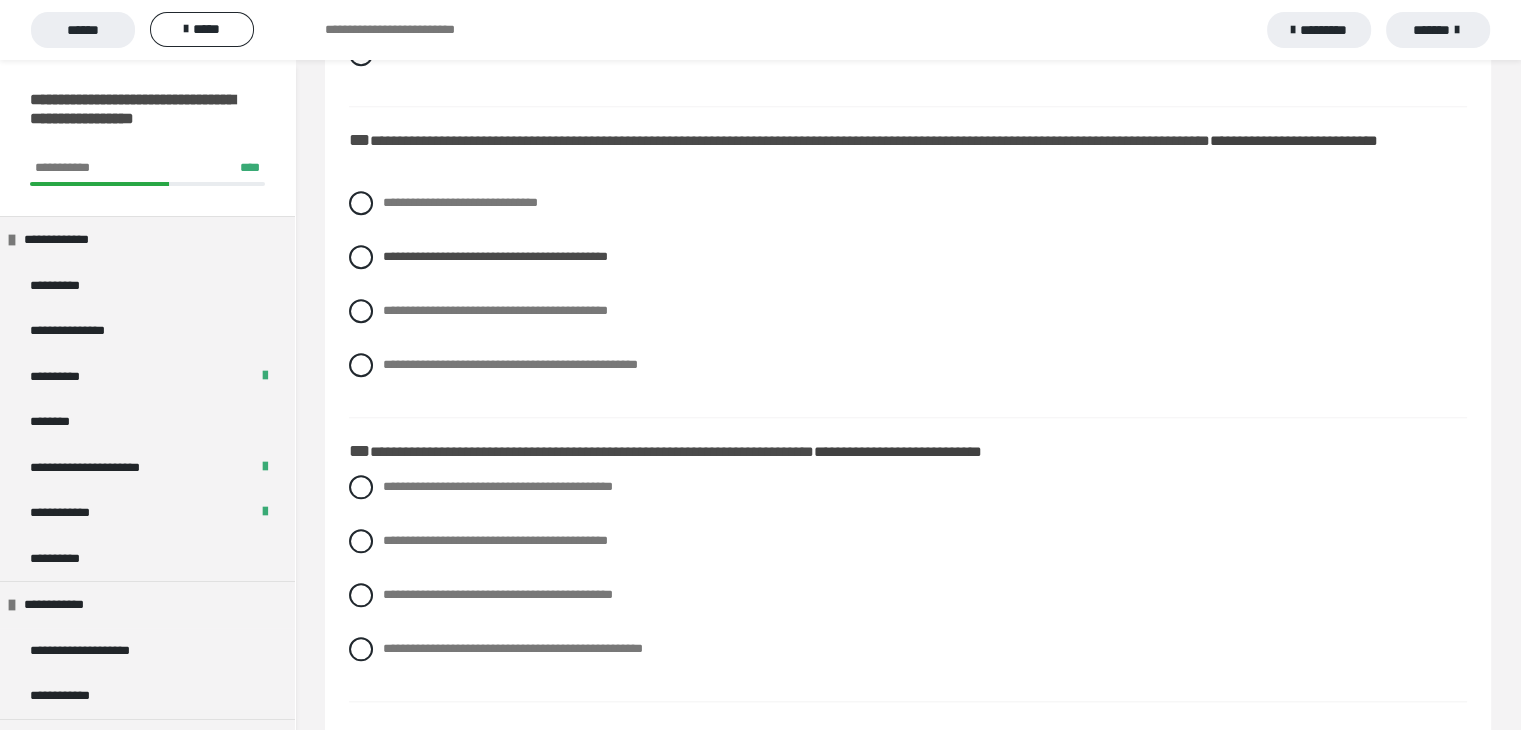 scroll, scrollTop: 1900, scrollLeft: 0, axis: vertical 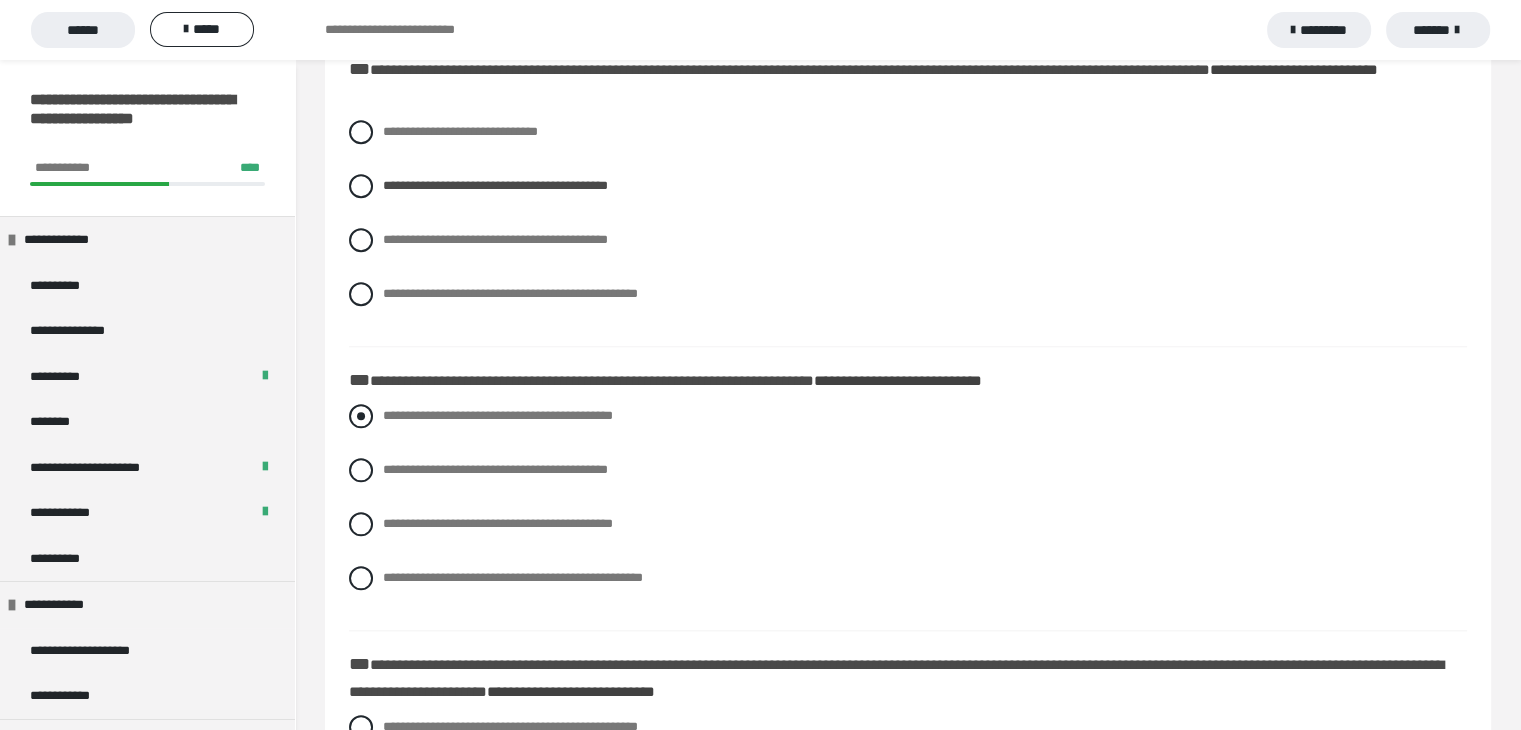click on "**********" at bounding box center [908, 416] 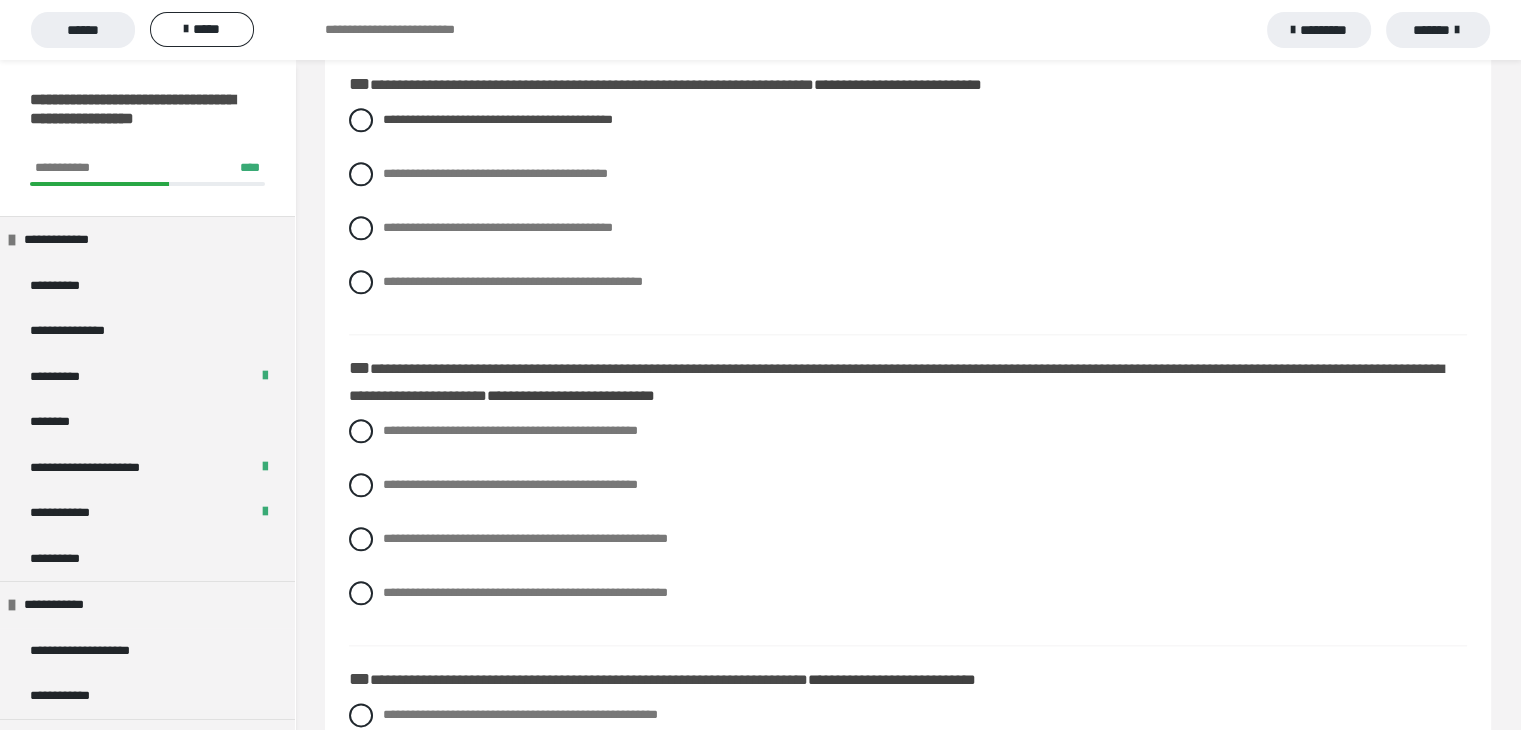 scroll, scrollTop: 2300, scrollLeft: 0, axis: vertical 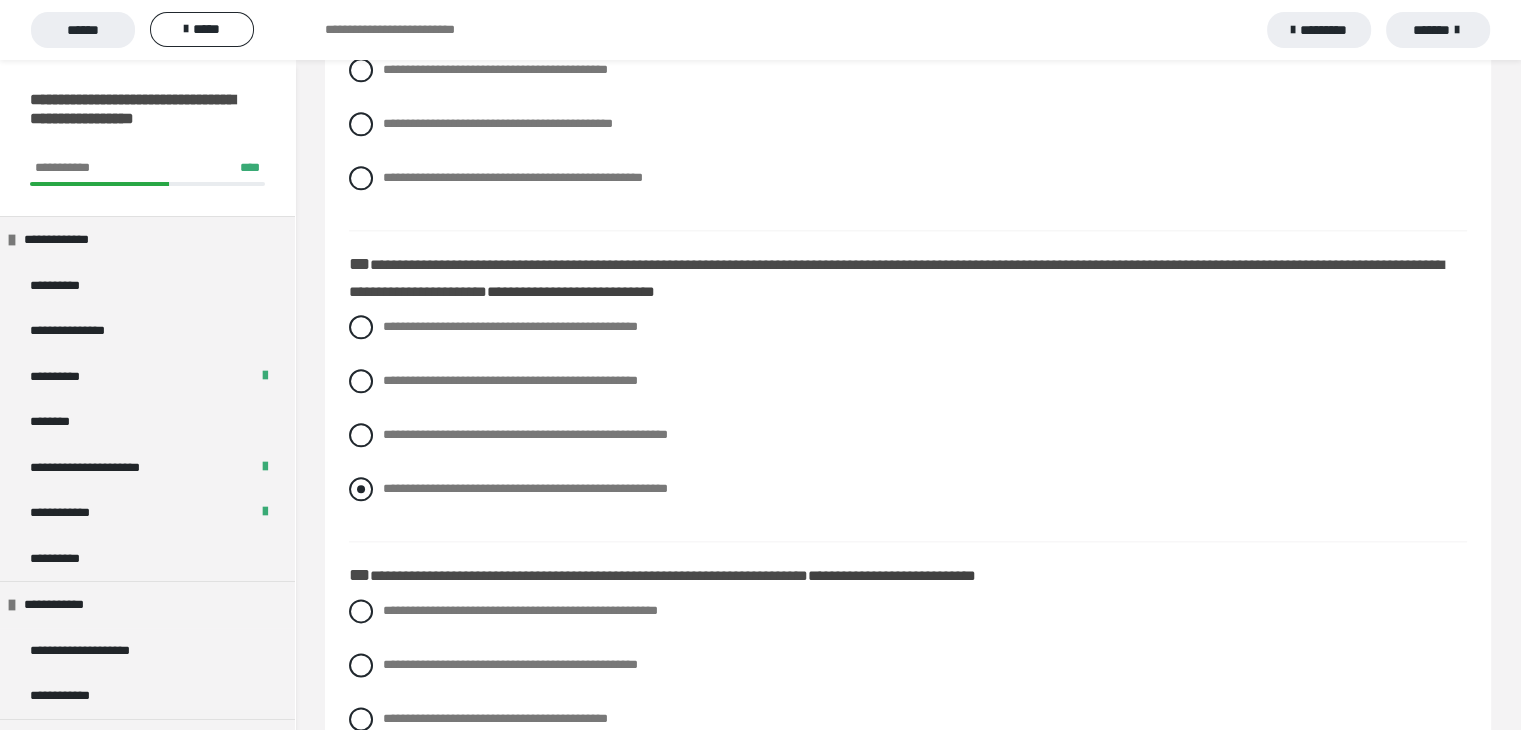 click at bounding box center [361, 489] 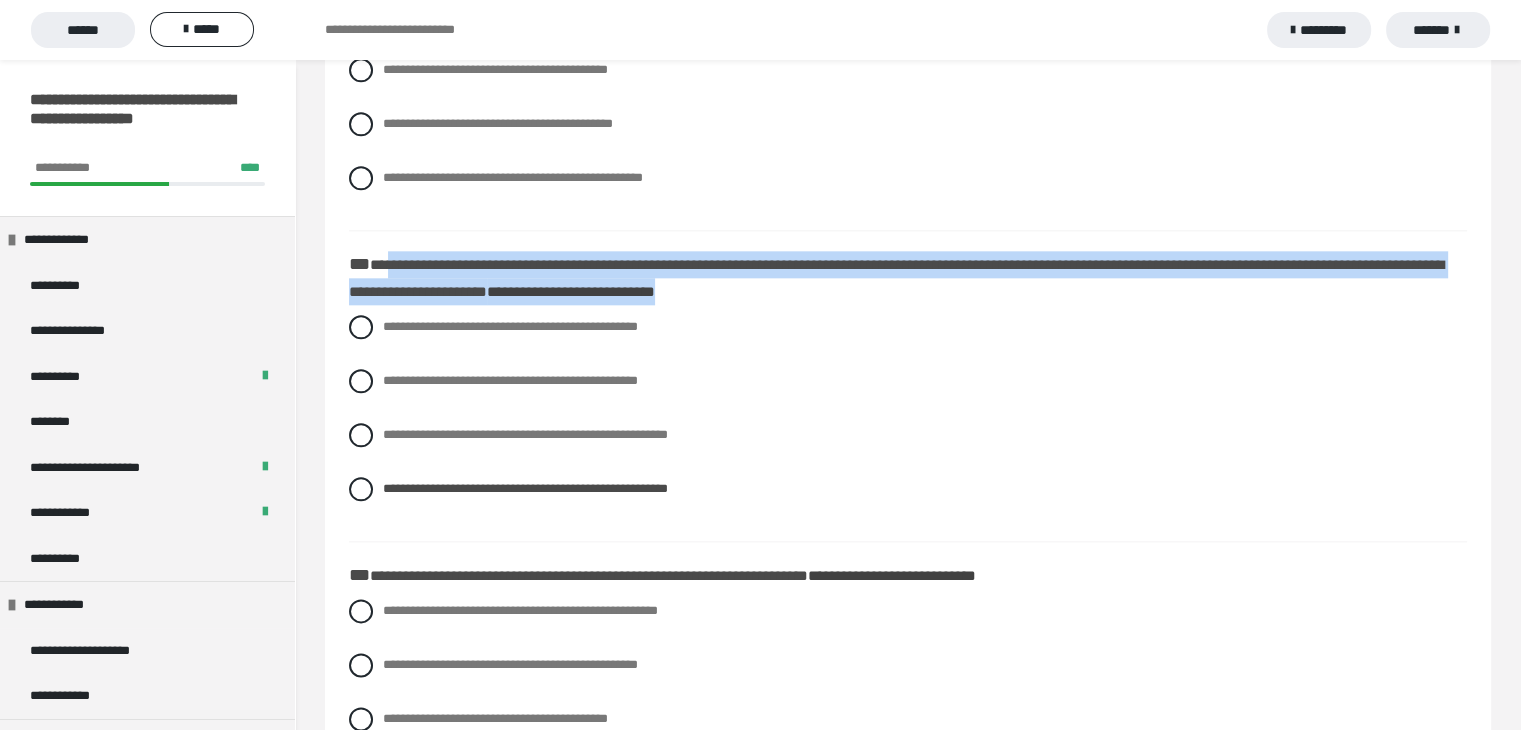 drag, startPoint x: 388, startPoint y: 259, endPoint x: 895, endPoint y: 279, distance: 507.39432 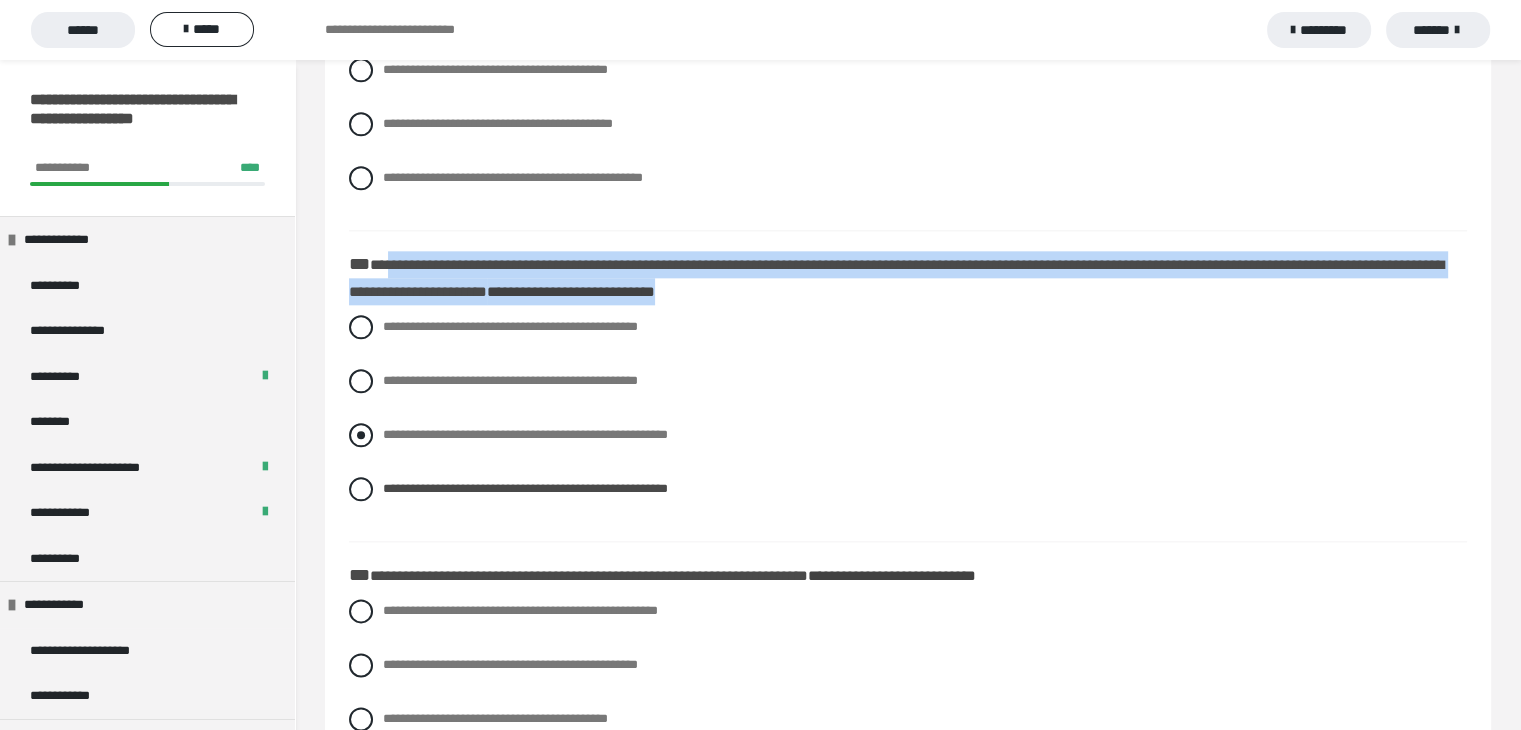 click on "**********" at bounding box center [908, 435] 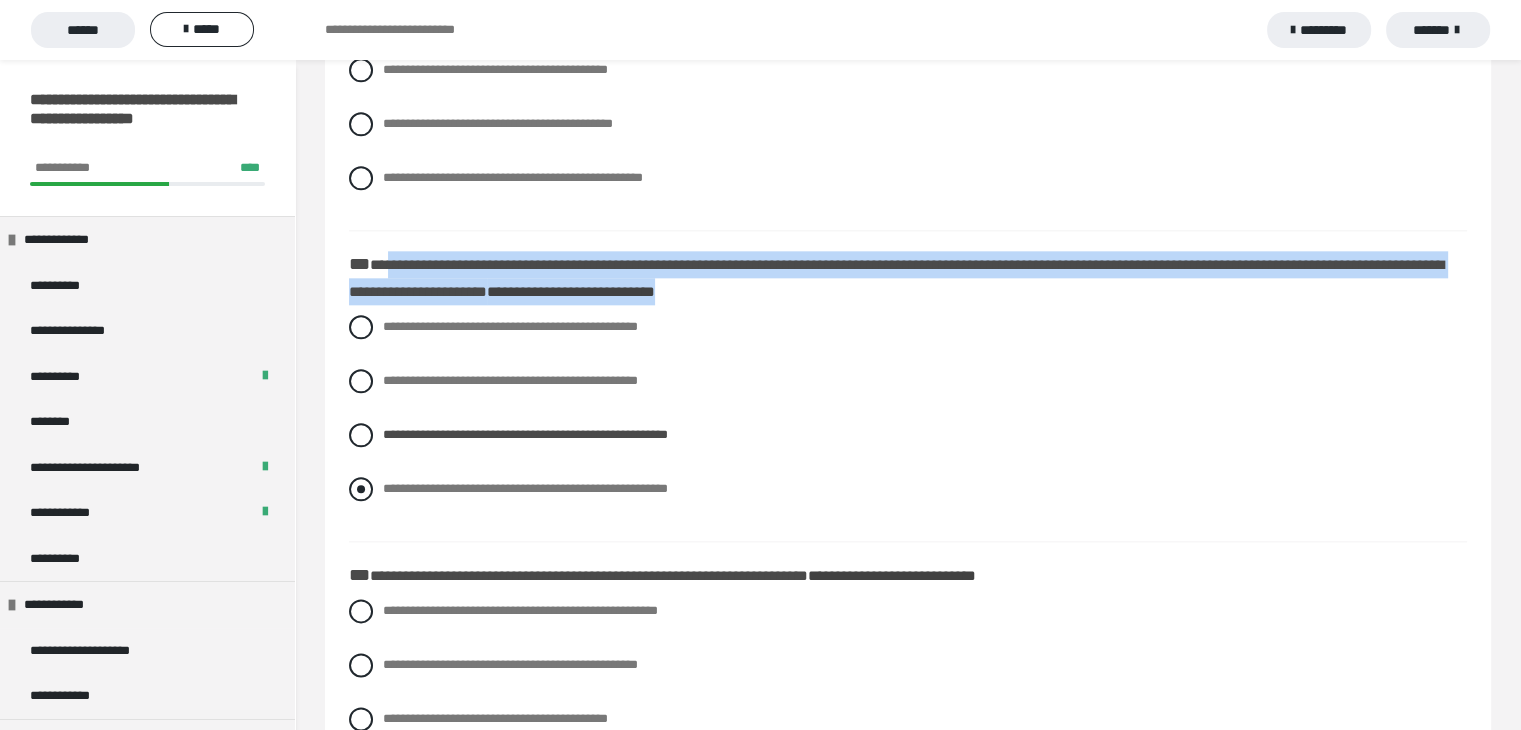 click on "**********" at bounding box center (908, 489) 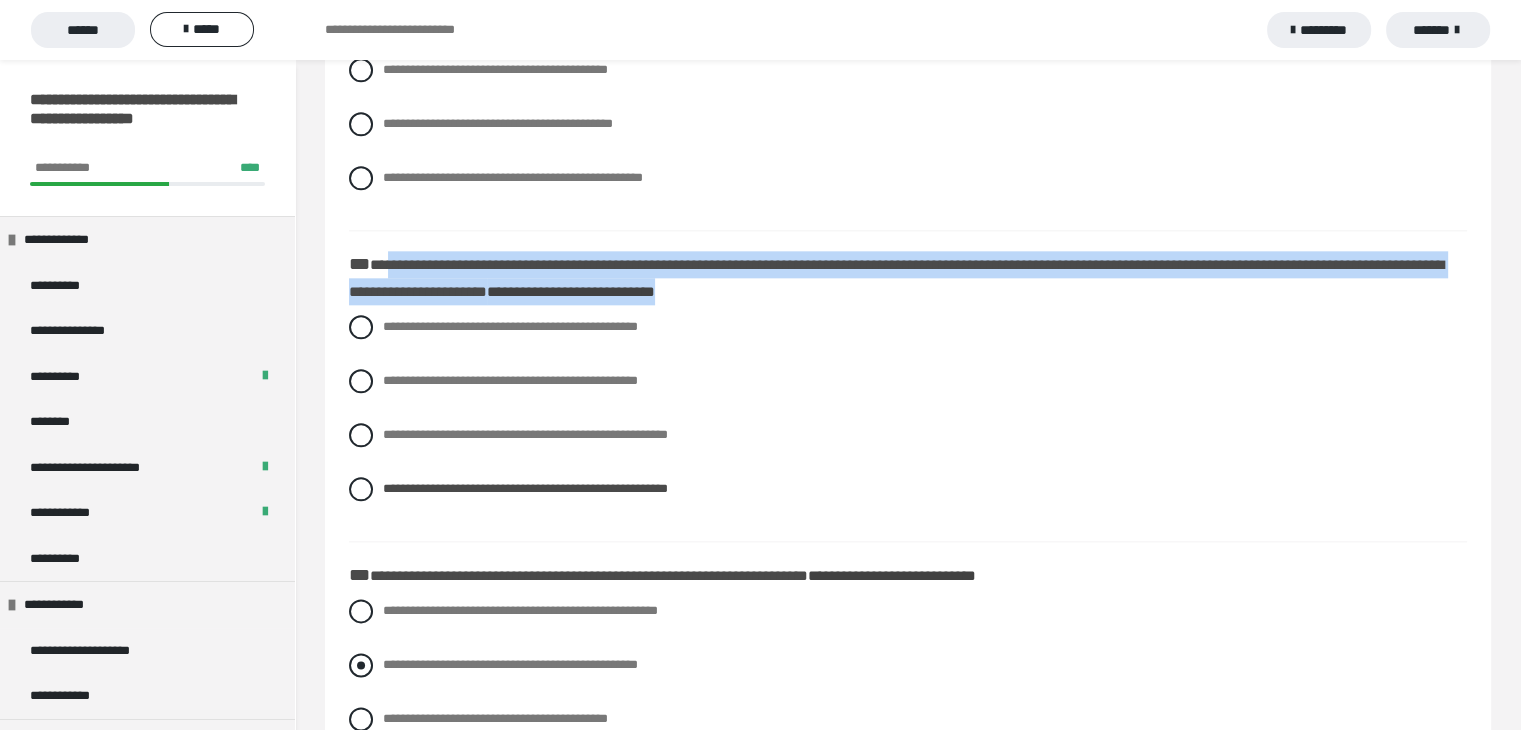 click on "**********" at bounding box center (908, 665) 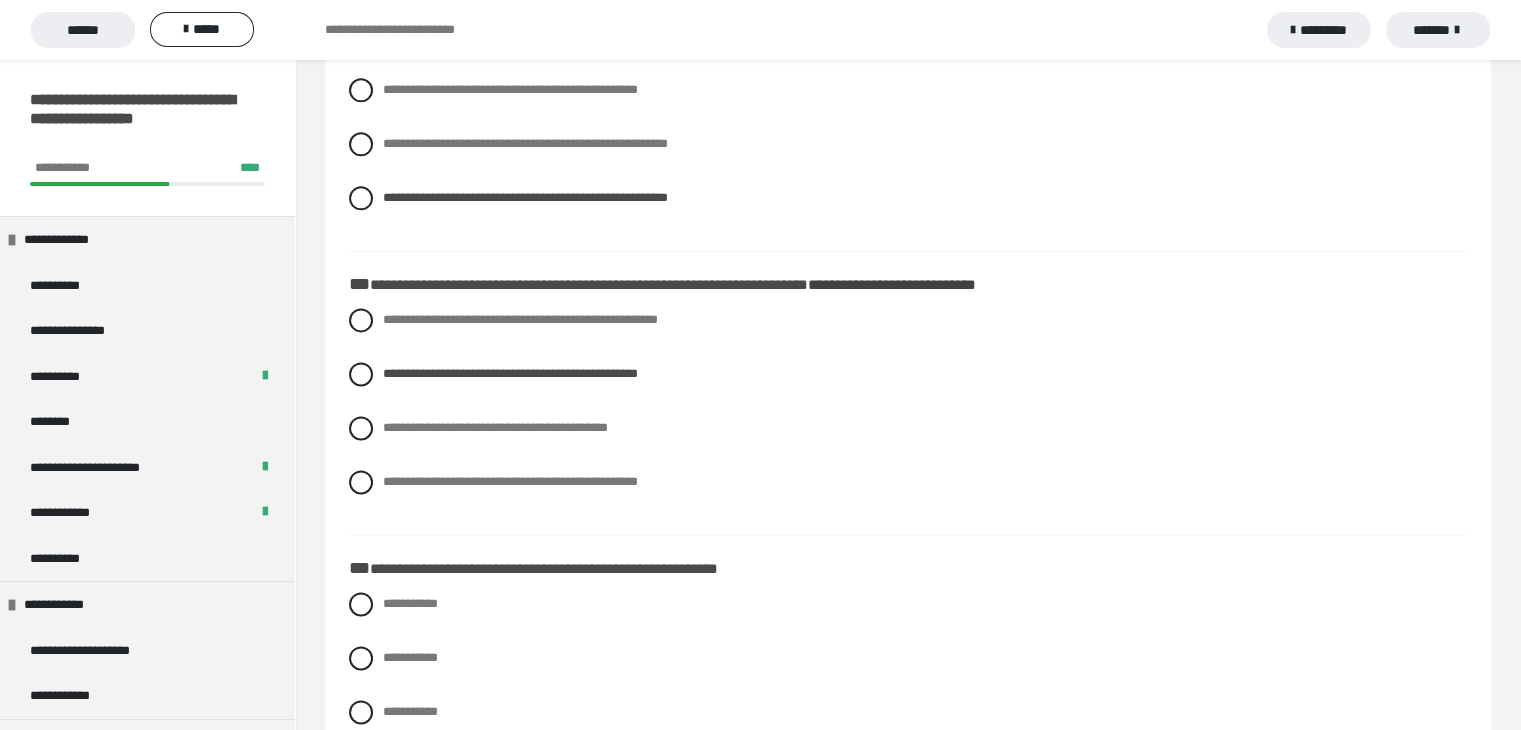 scroll, scrollTop: 2700, scrollLeft: 0, axis: vertical 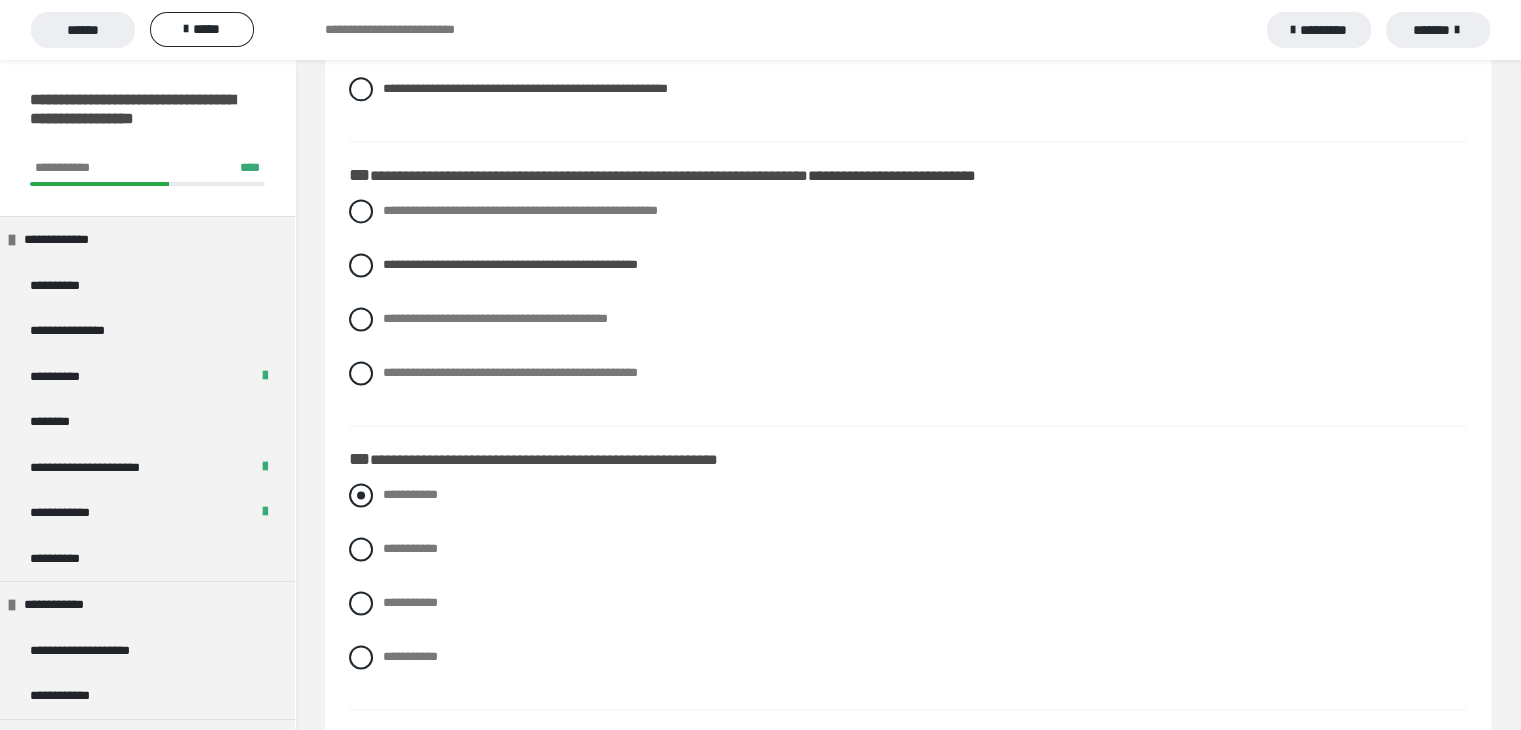 click at bounding box center [361, 495] 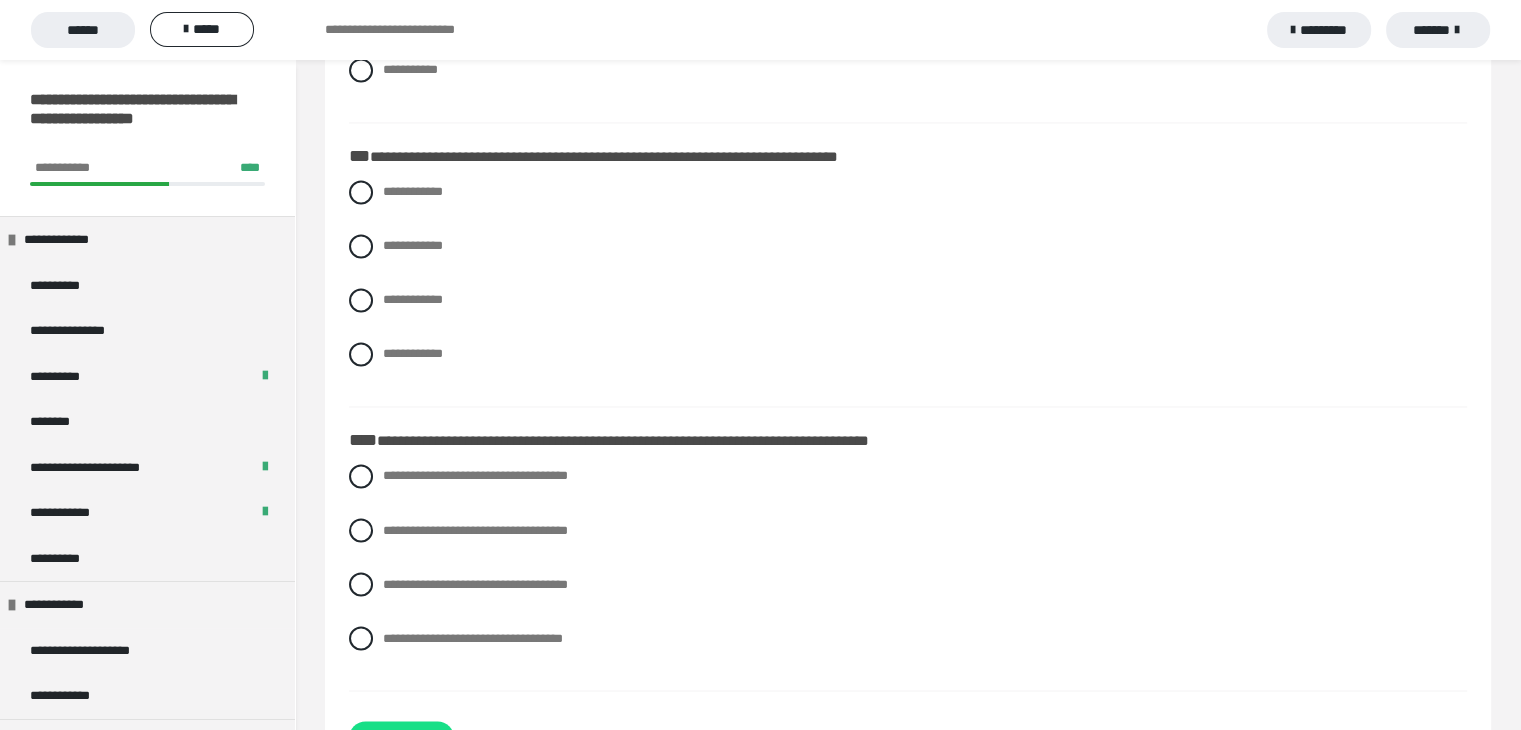 scroll, scrollTop: 3363, scrollLeft: 0, axis: vertical 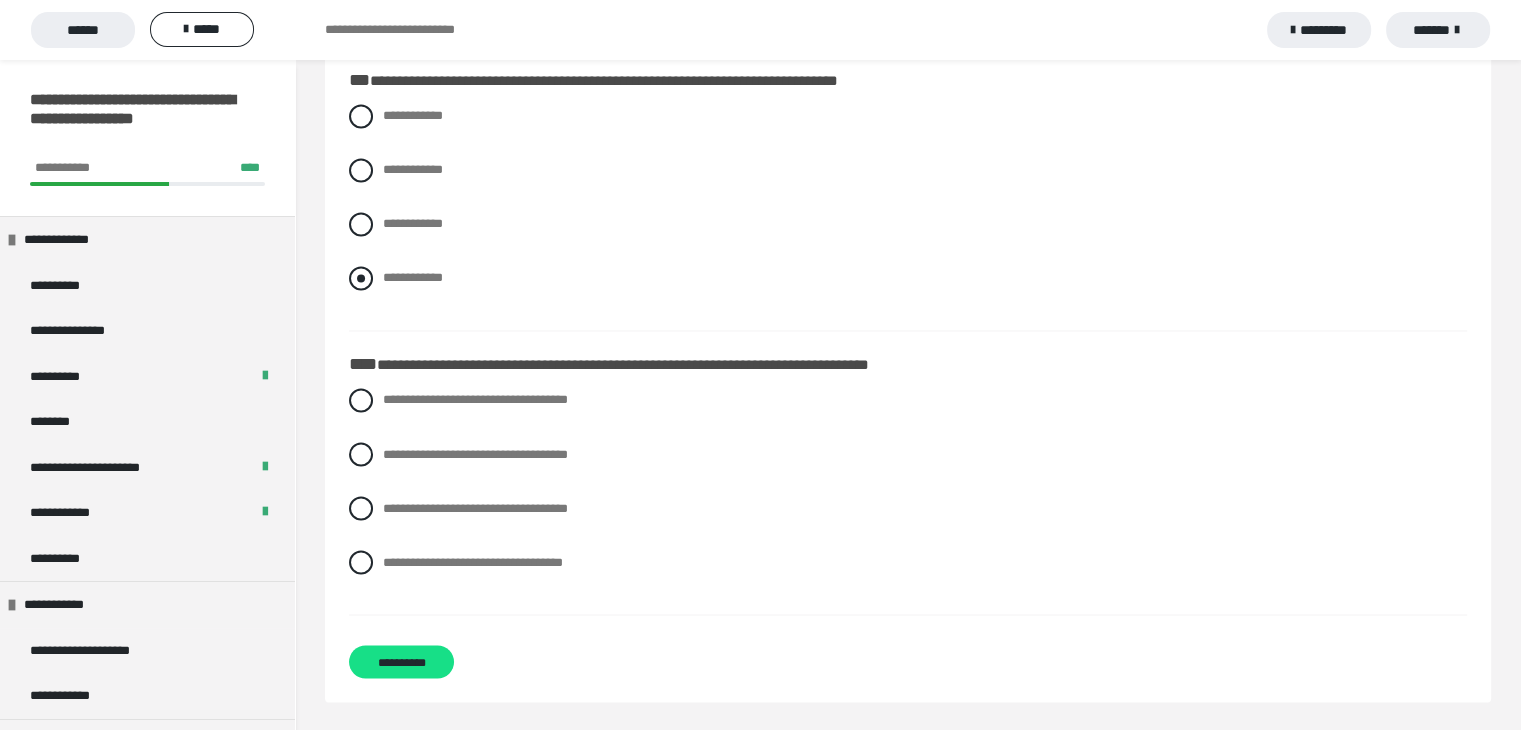 drag, startPoint x: 369, startPoint y: 281, endPoint x: 406, endPoint y: 283, distance: 37.054016 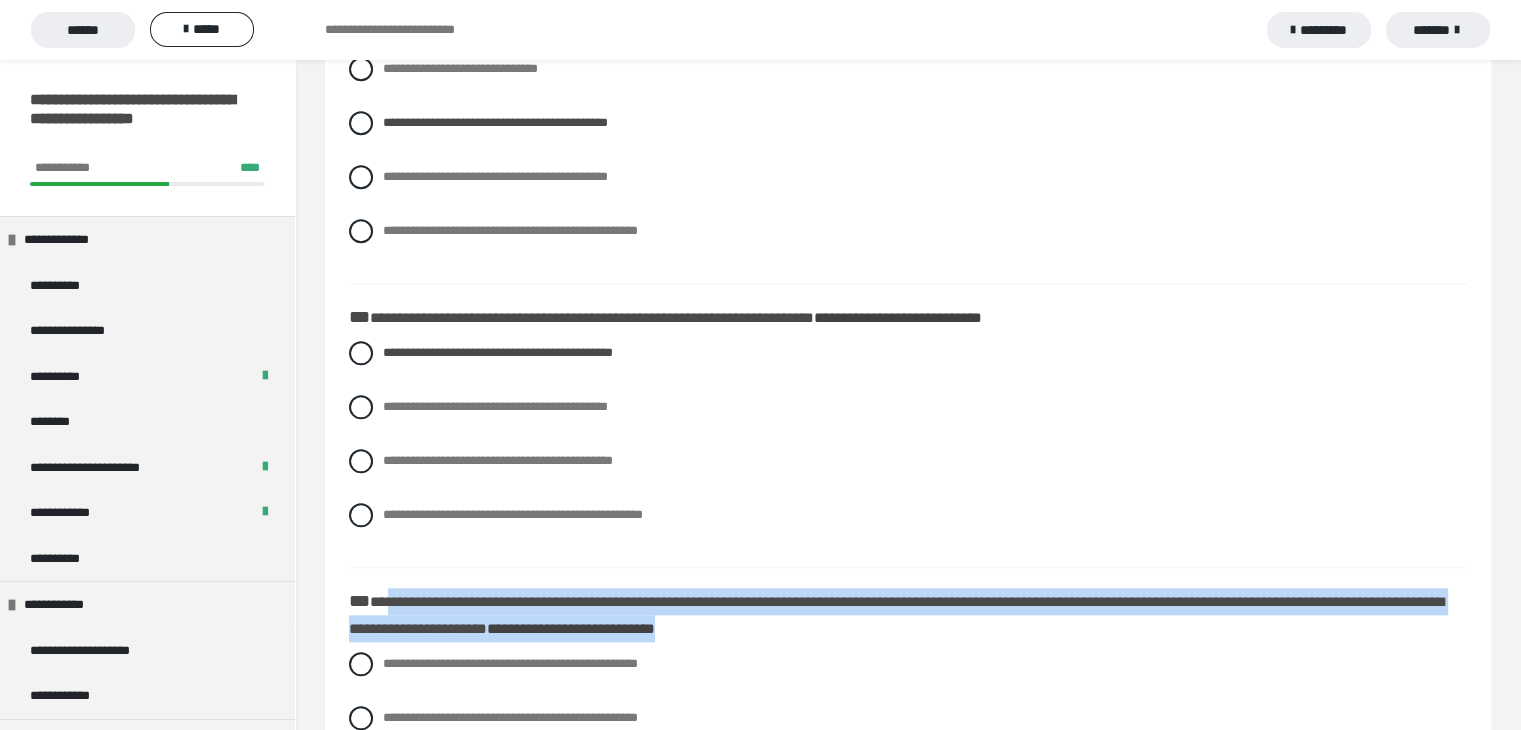 scroll, scrollTop: 1563, scrollLeft: 0, axis: vertical 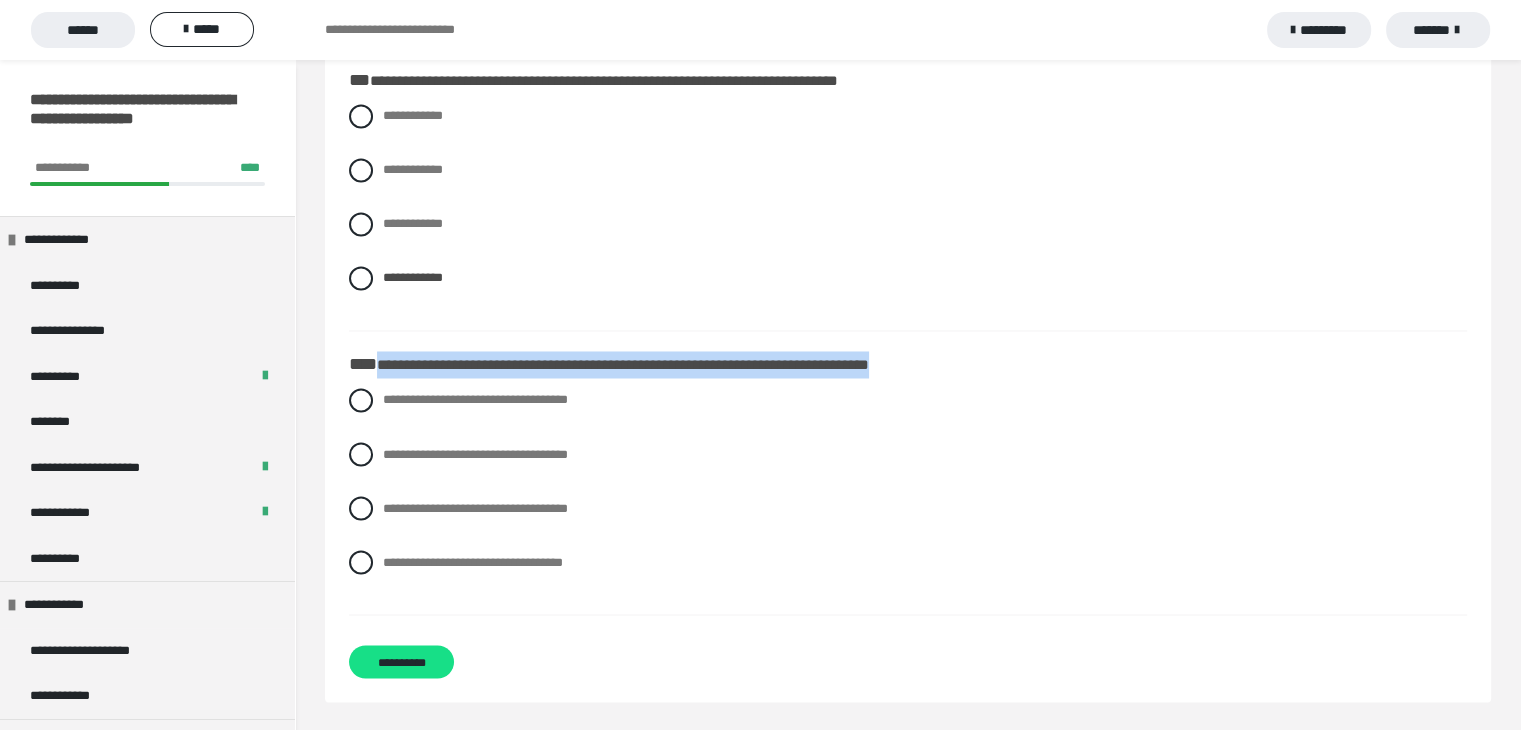 drag, startPoint x: 967, startPoint y: 367, endPoint x: 381, endPoint y: 341, distance: 586.57654 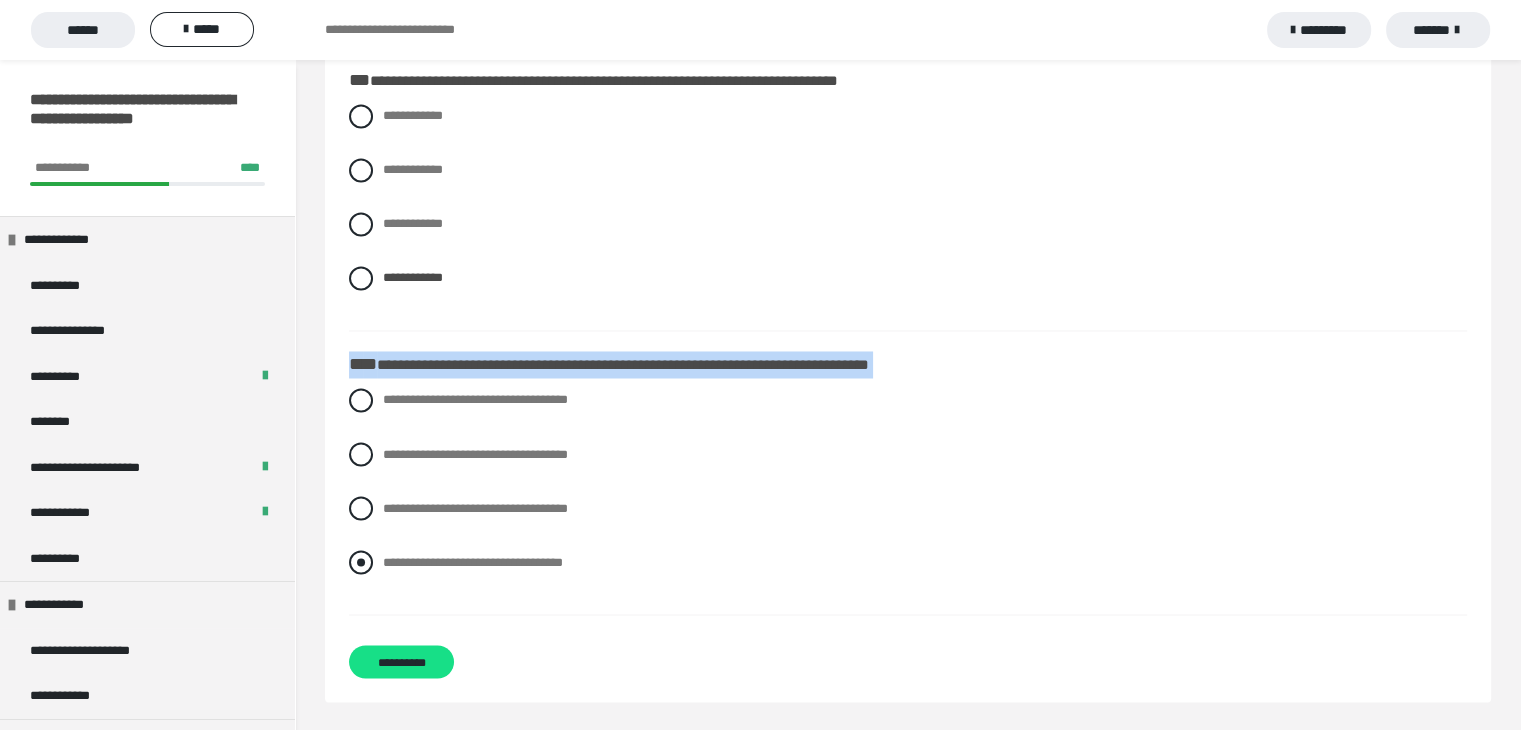 drag, startPoint x: 352, startPoint y: 356, endPoint x: 643, endPoint y: 557, distance: 353.66934 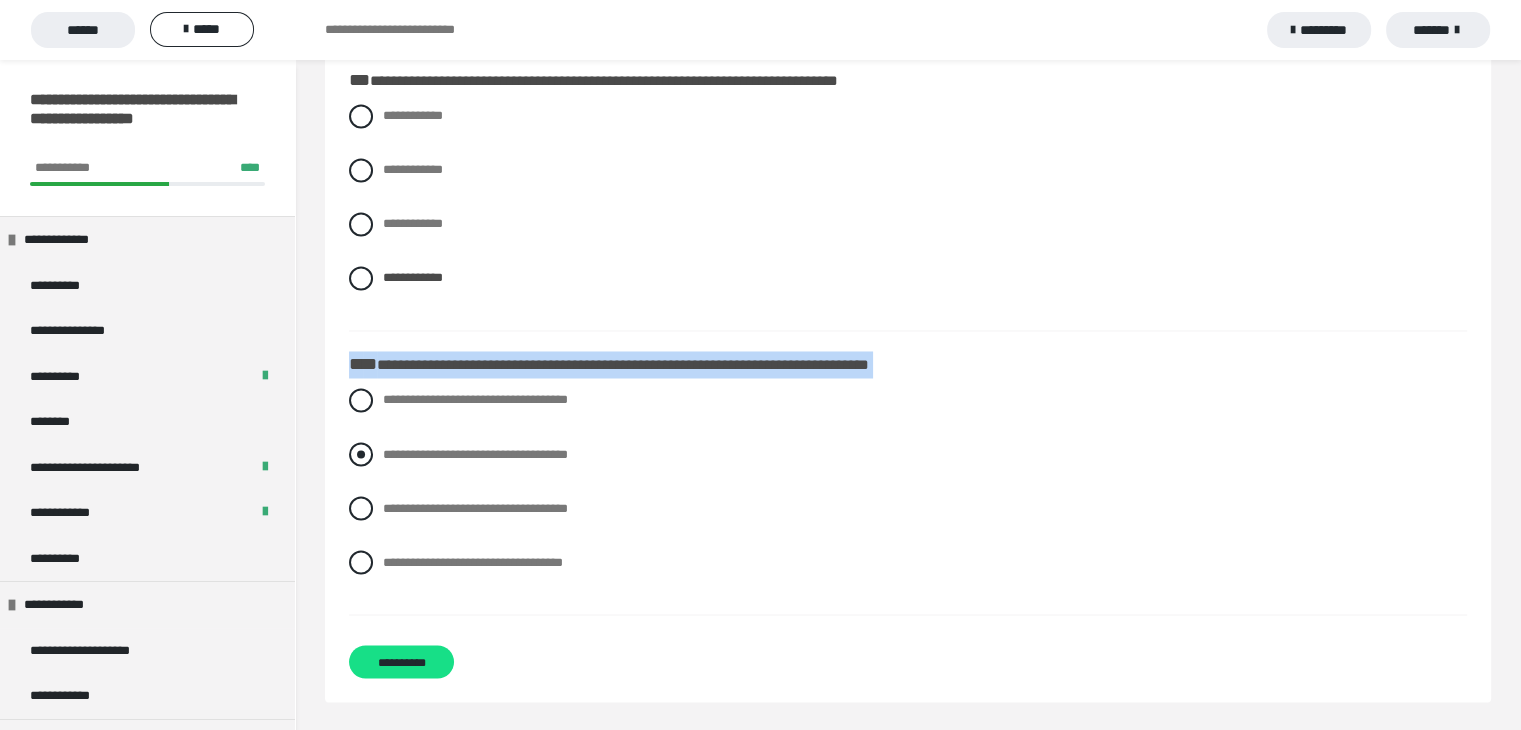 click on "**********" at bounding box center [908, 454] 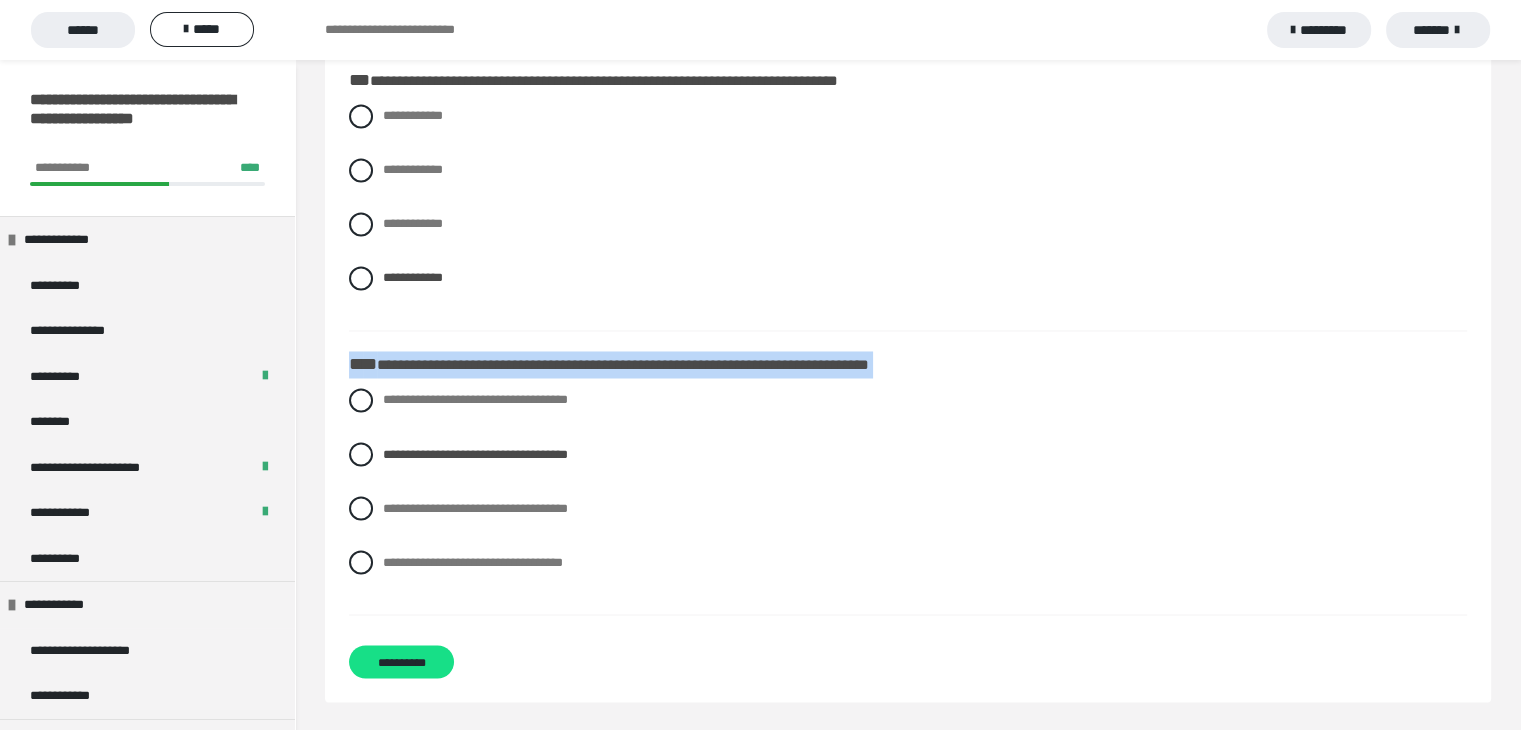 copy on "**********" 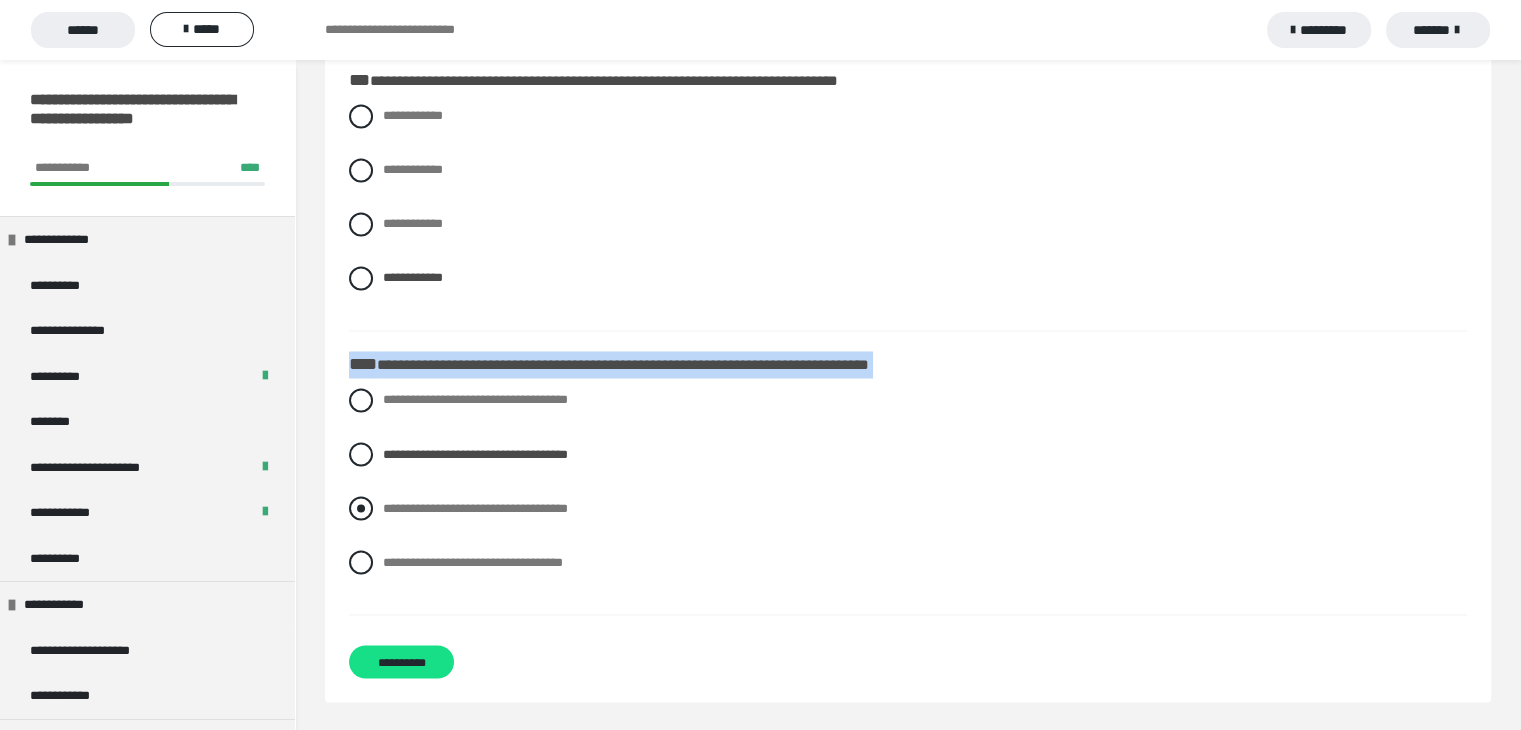 click at bounding box center [361, 508] 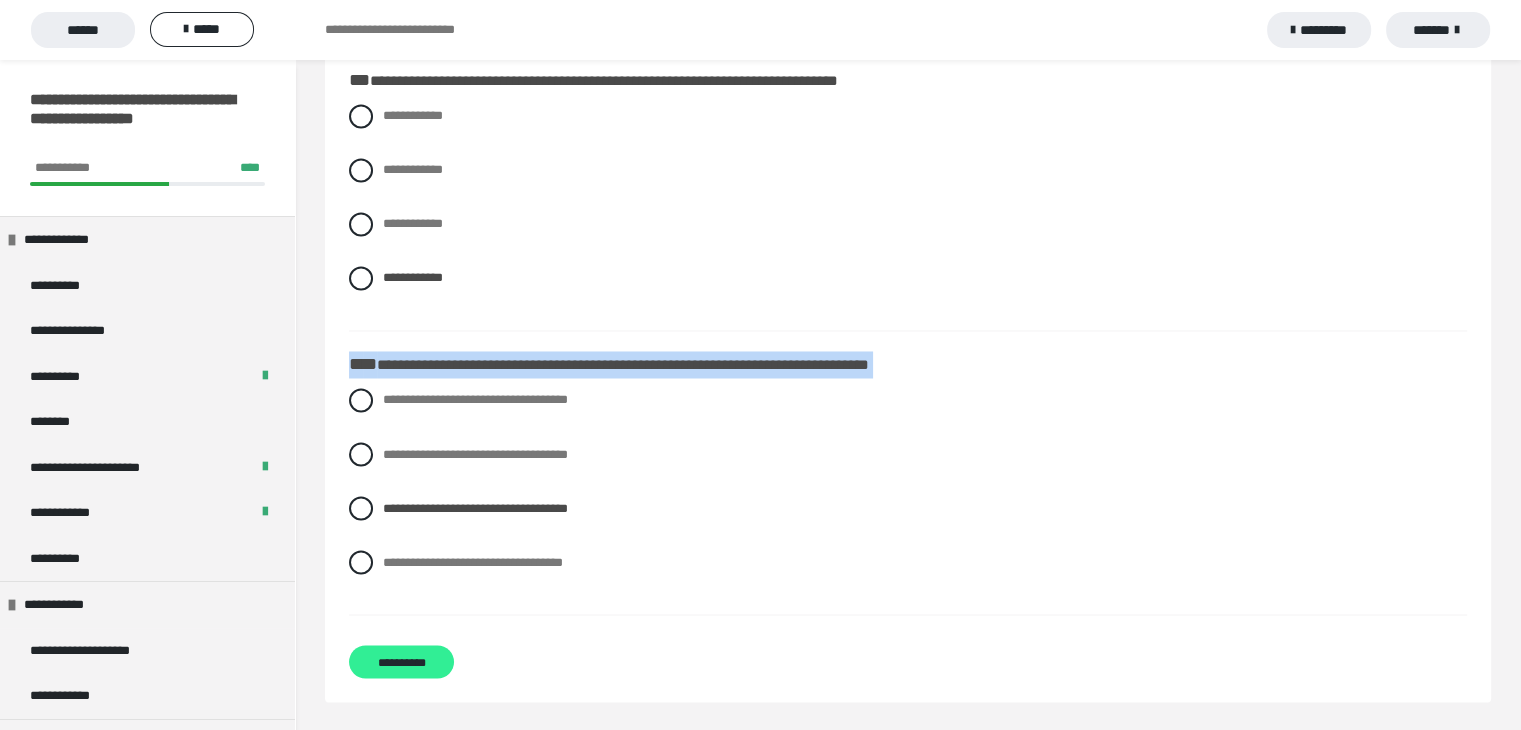drag, startPoint x: 417, startPoint y: 661, endPoint x: 428, endPoint y: 659, distance: 11.18034 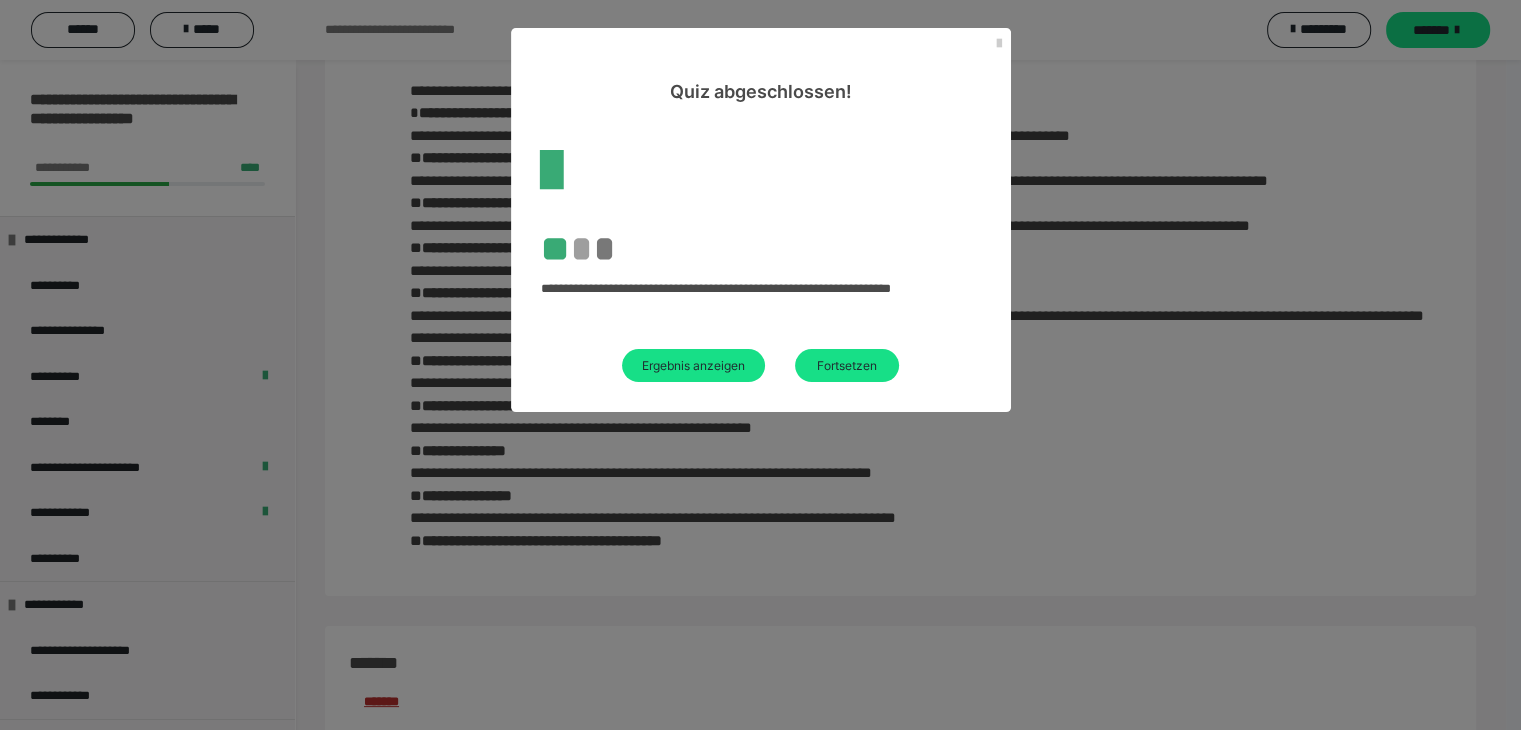 scroll, scrollTop: 2396, scrollLeft: 0, axis: vertical 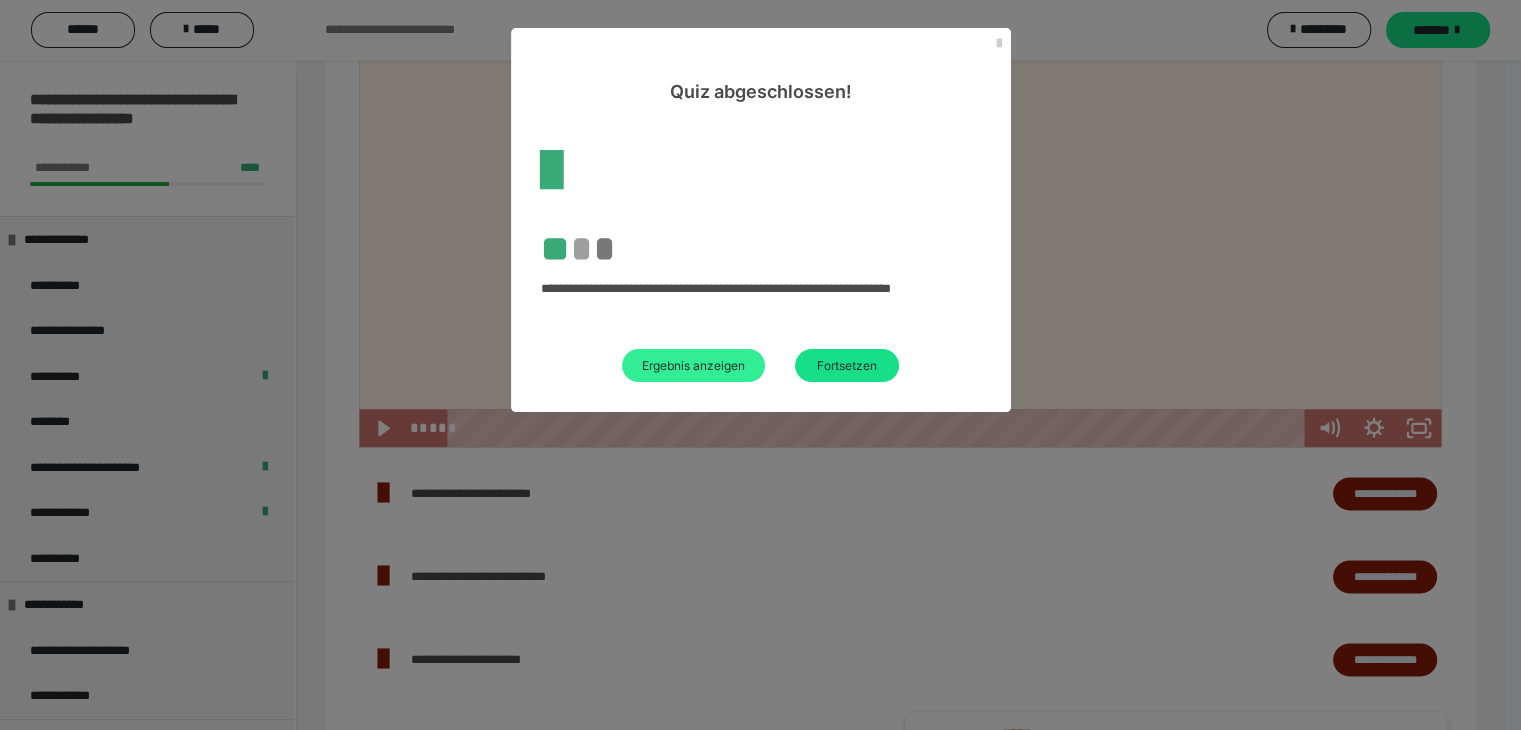 click on "Ergebnis anzeigen" at bounding box center (693, 365) 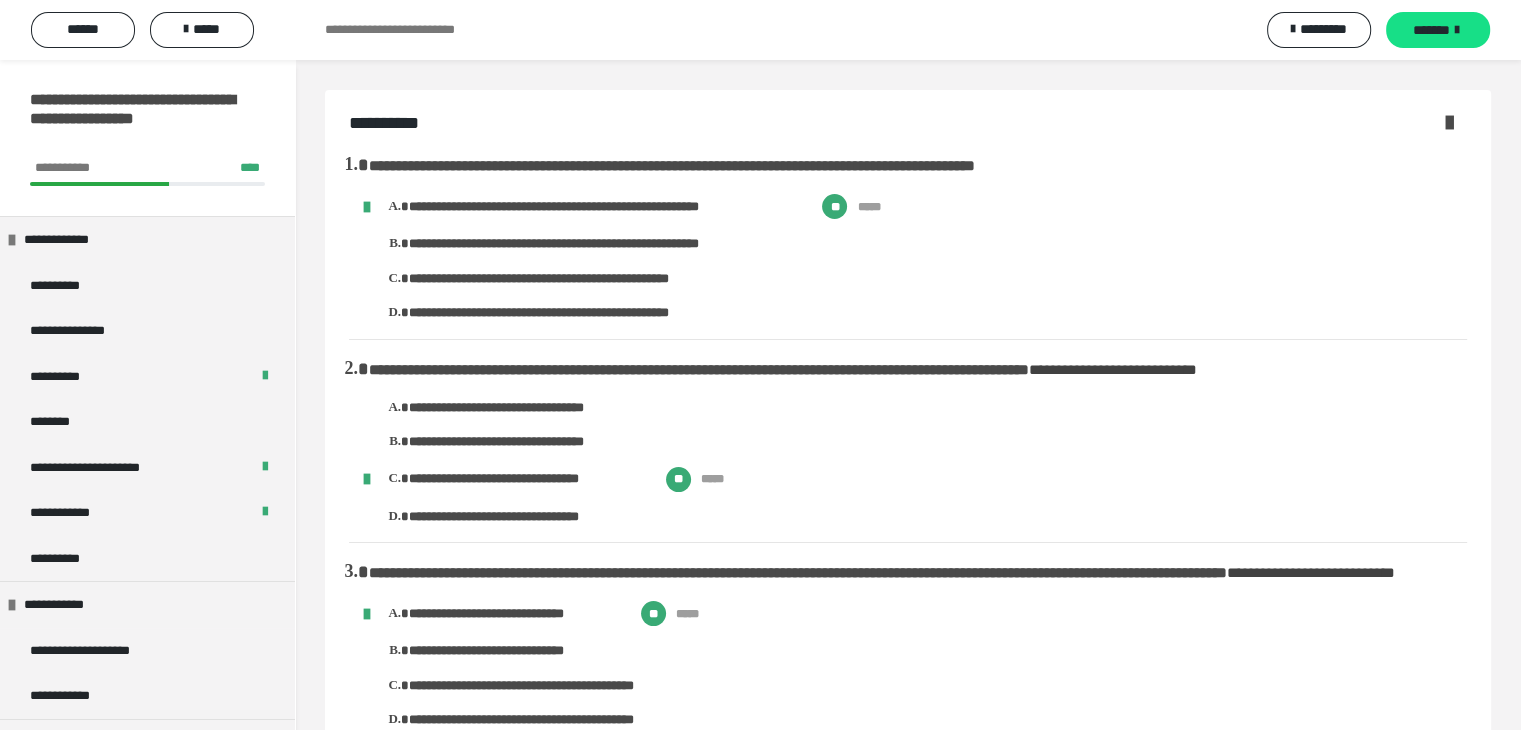 scroll, scrollTop: 500, scrollLeft: 0, axis: vertical 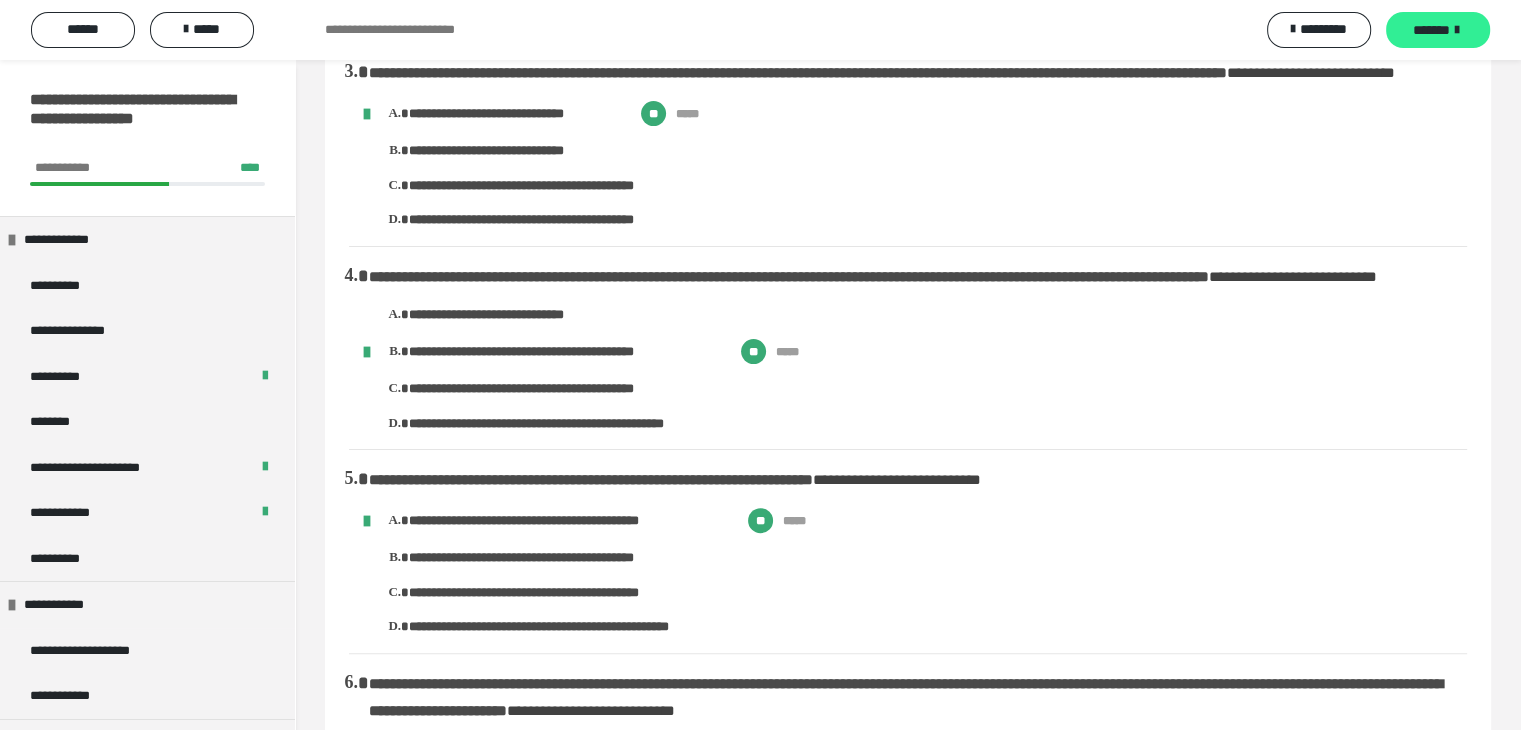 click on "*******" at bounding box center (1431, 30) 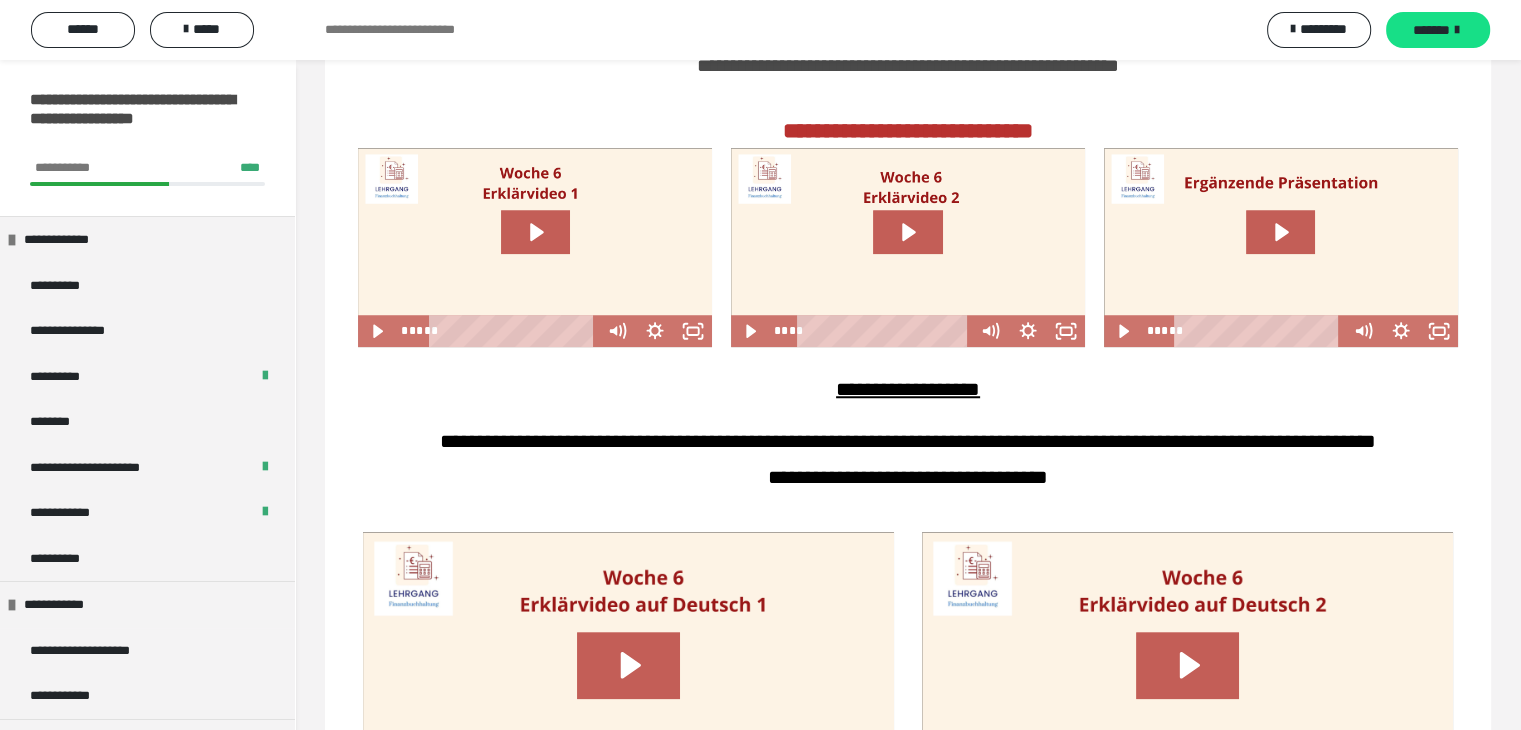 scroll, scrollTop: 1600, scrollLeft: 0, axis: vertical 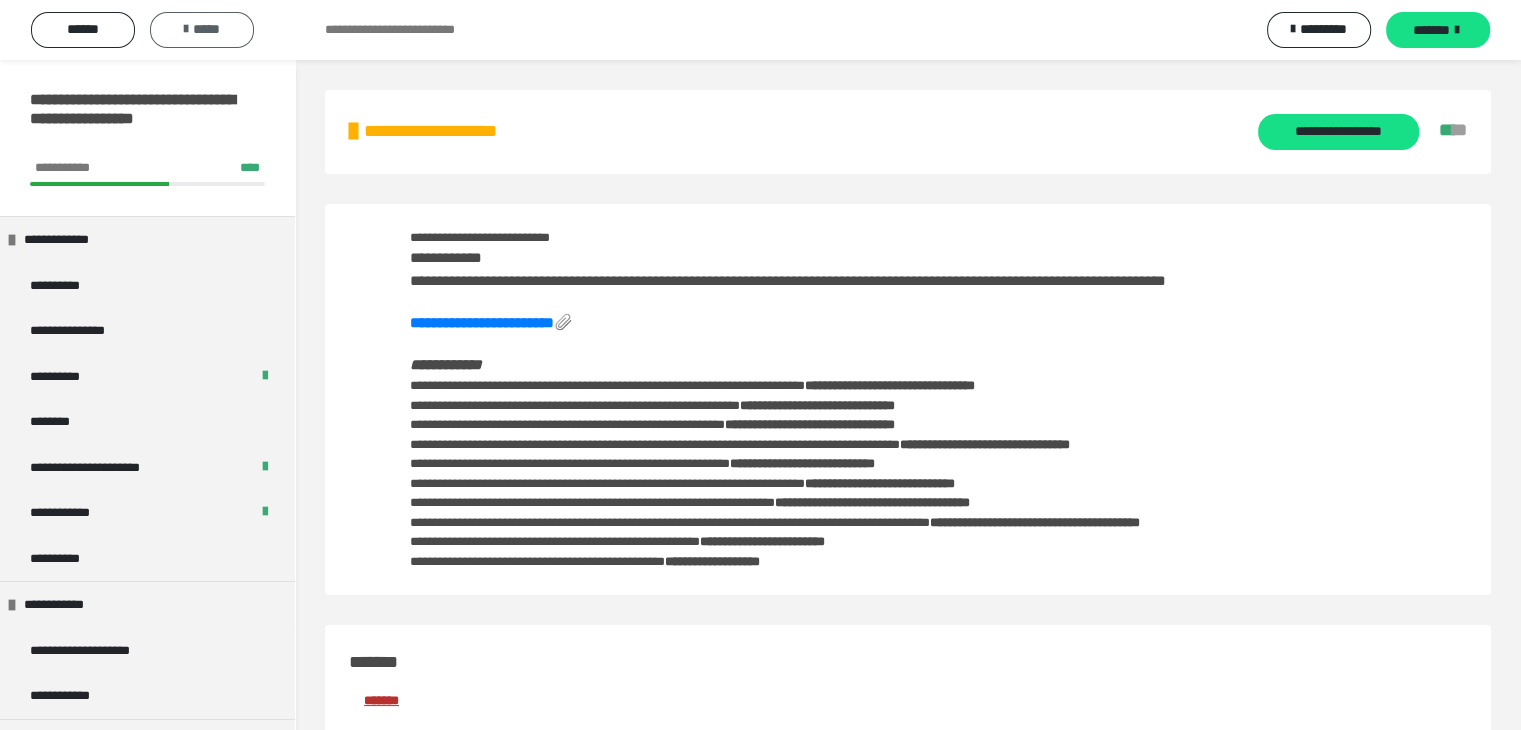 click on "*****" at bounding box center [202, 29] 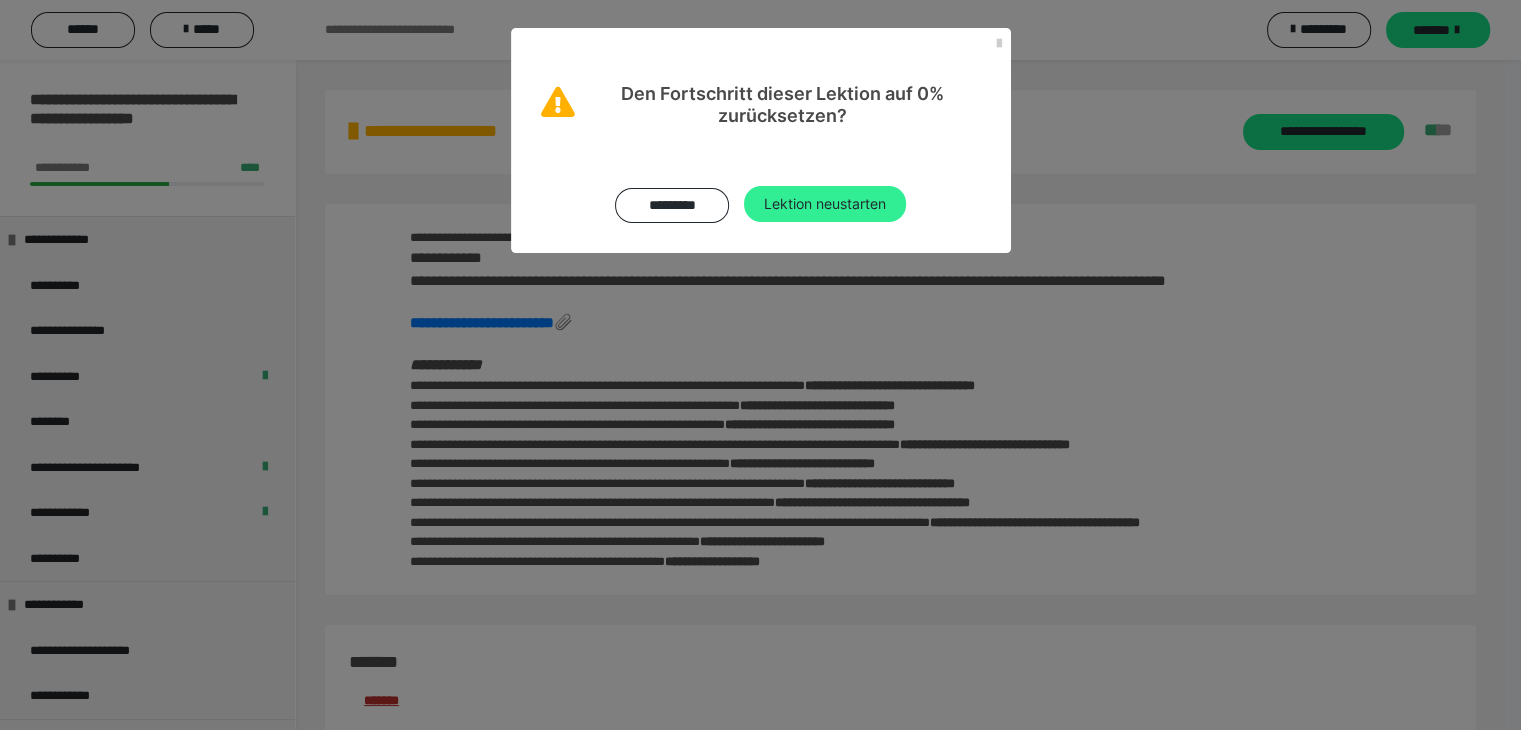 click on "Lektion neustarten" at bounding box center [825, 204] 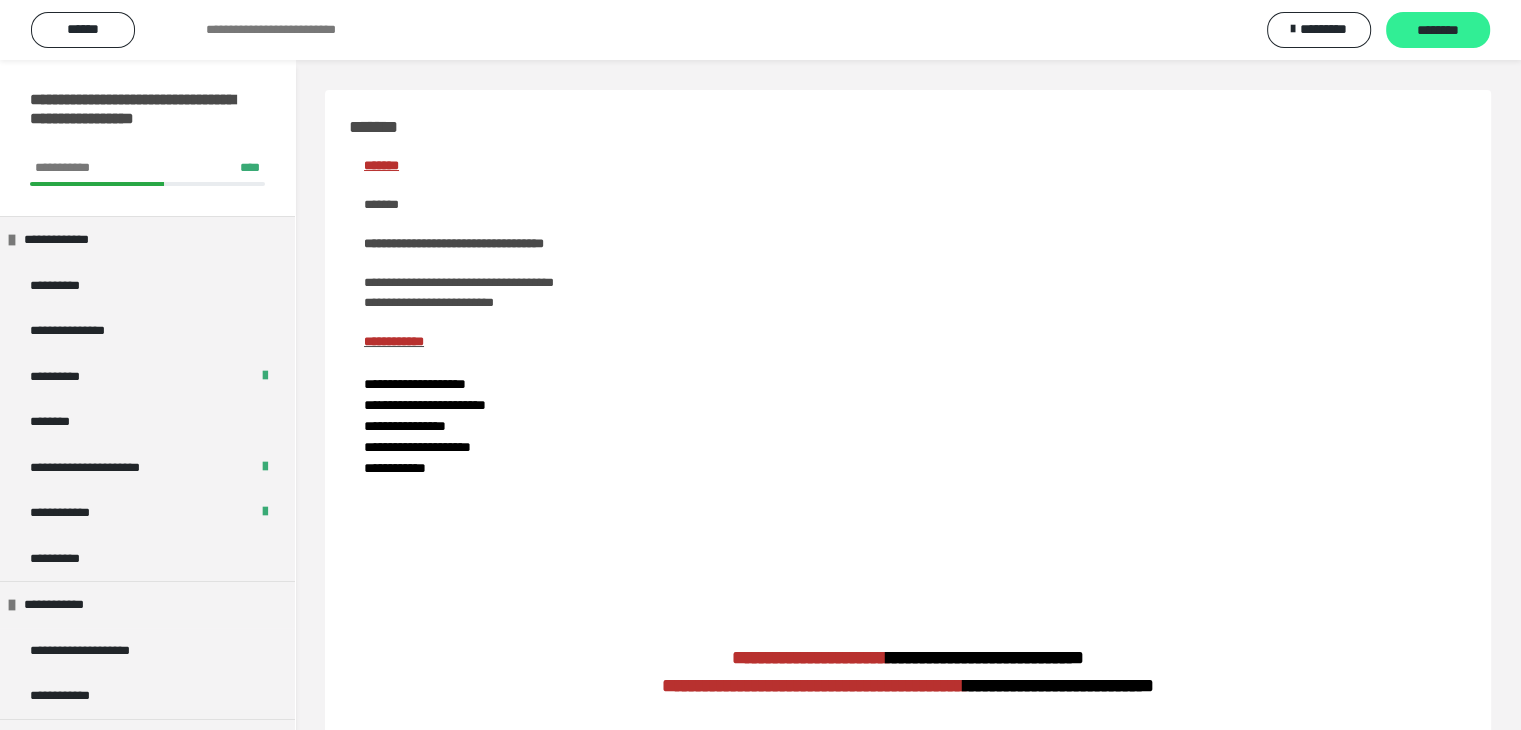 click on "********" at bounding box center (1438, 31) 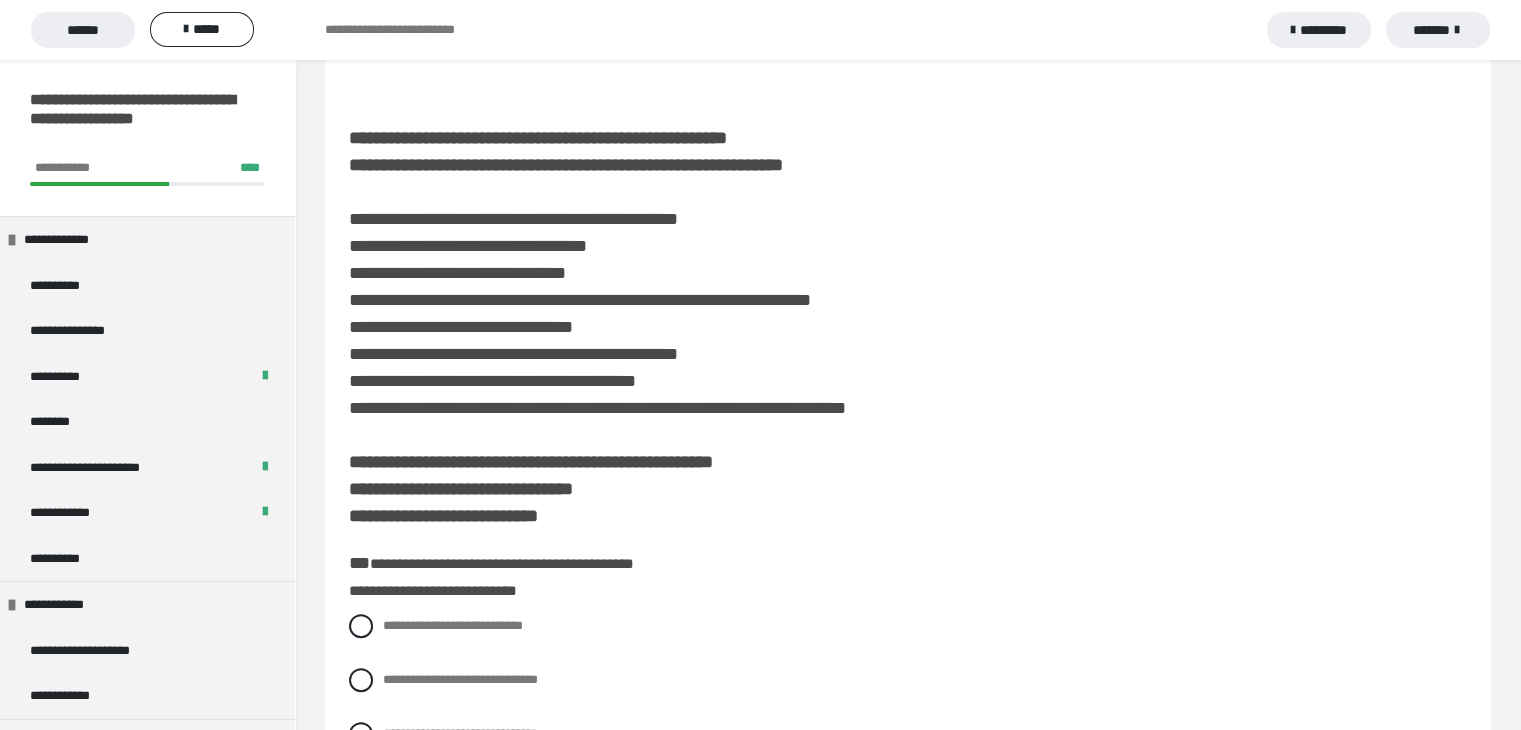 scroll, scrollTop: 700, scrollLeft: 0, axis: vertical 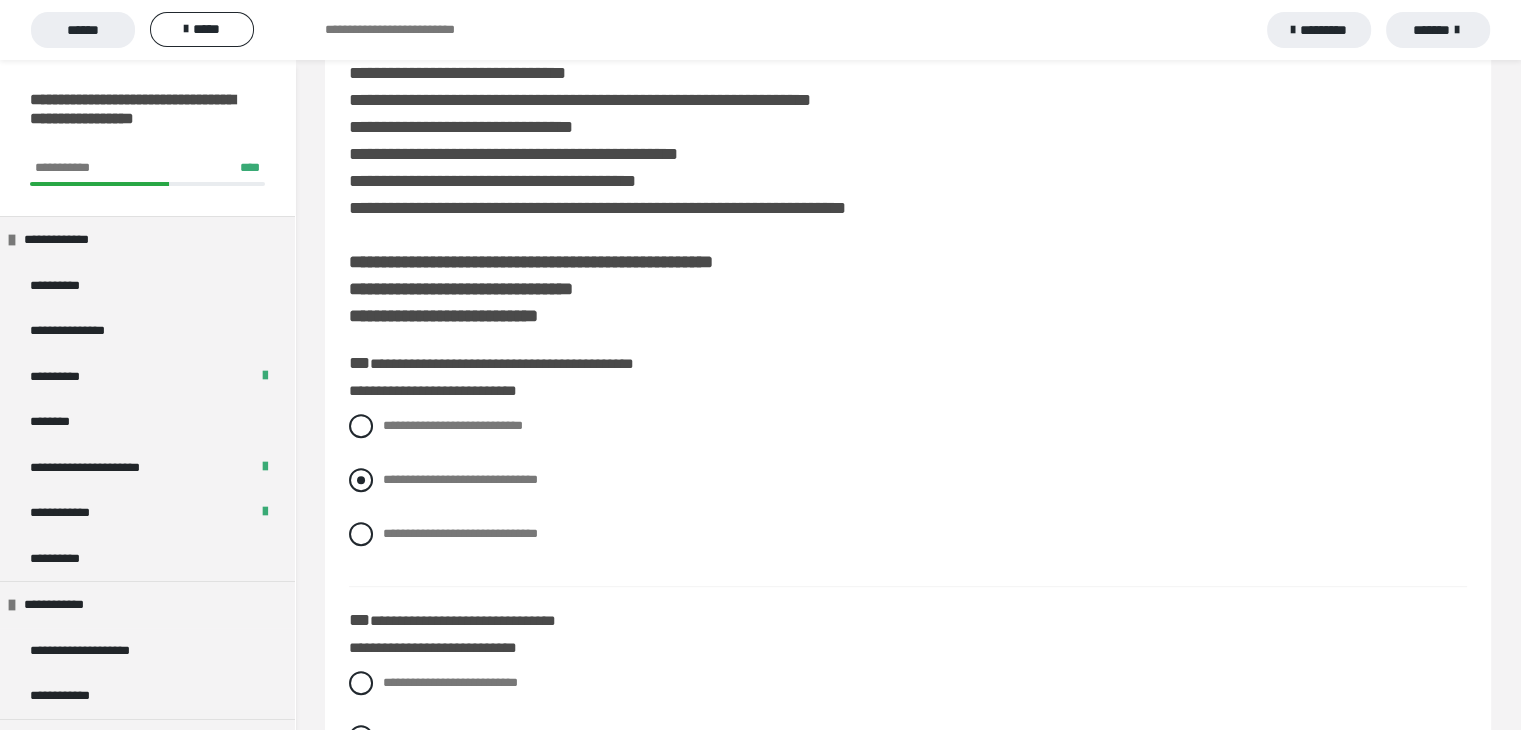 click at bounding box center [361, 480] 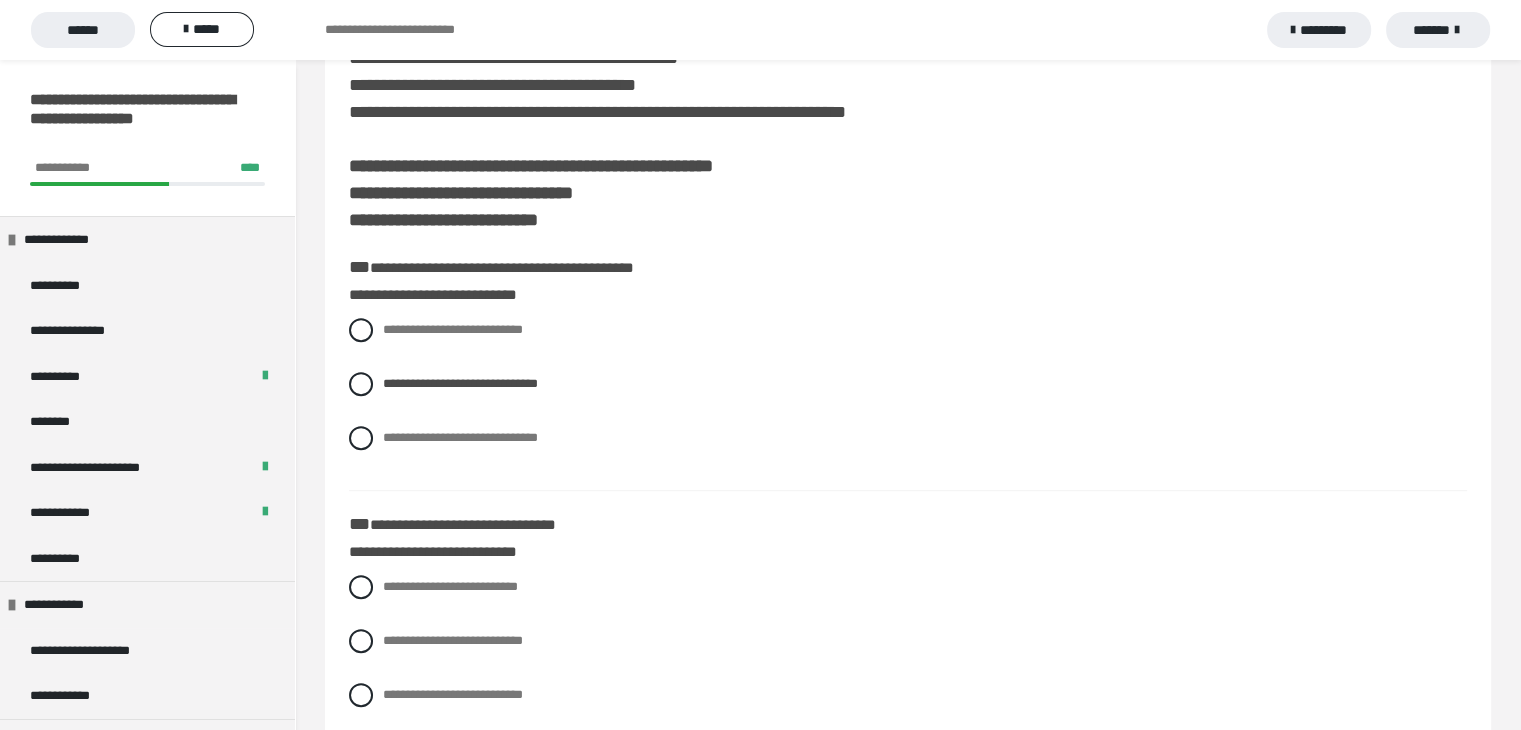 scroll, scrollTop: 900, scrollLeft: 0, axis: vertical 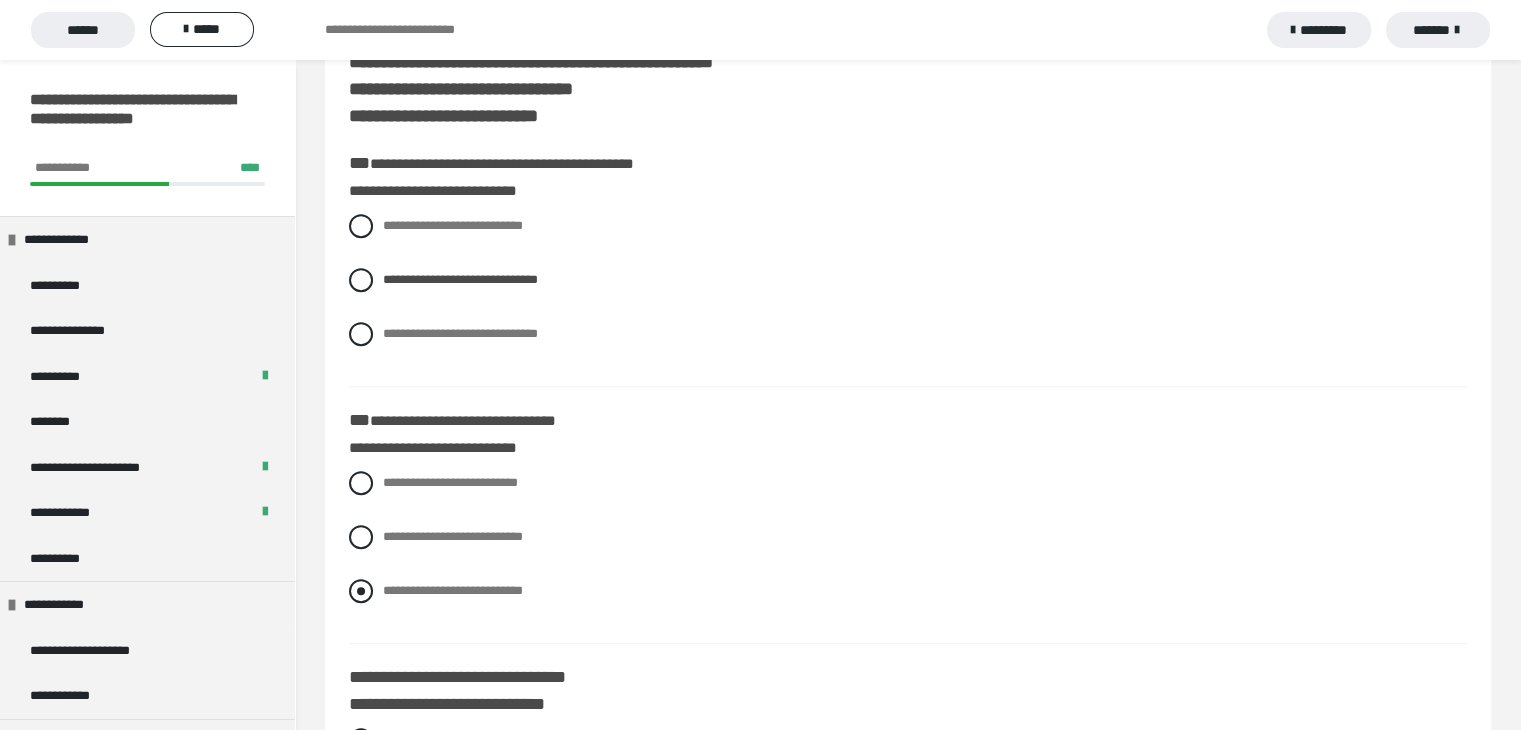 click at bounding box center (361, 591) 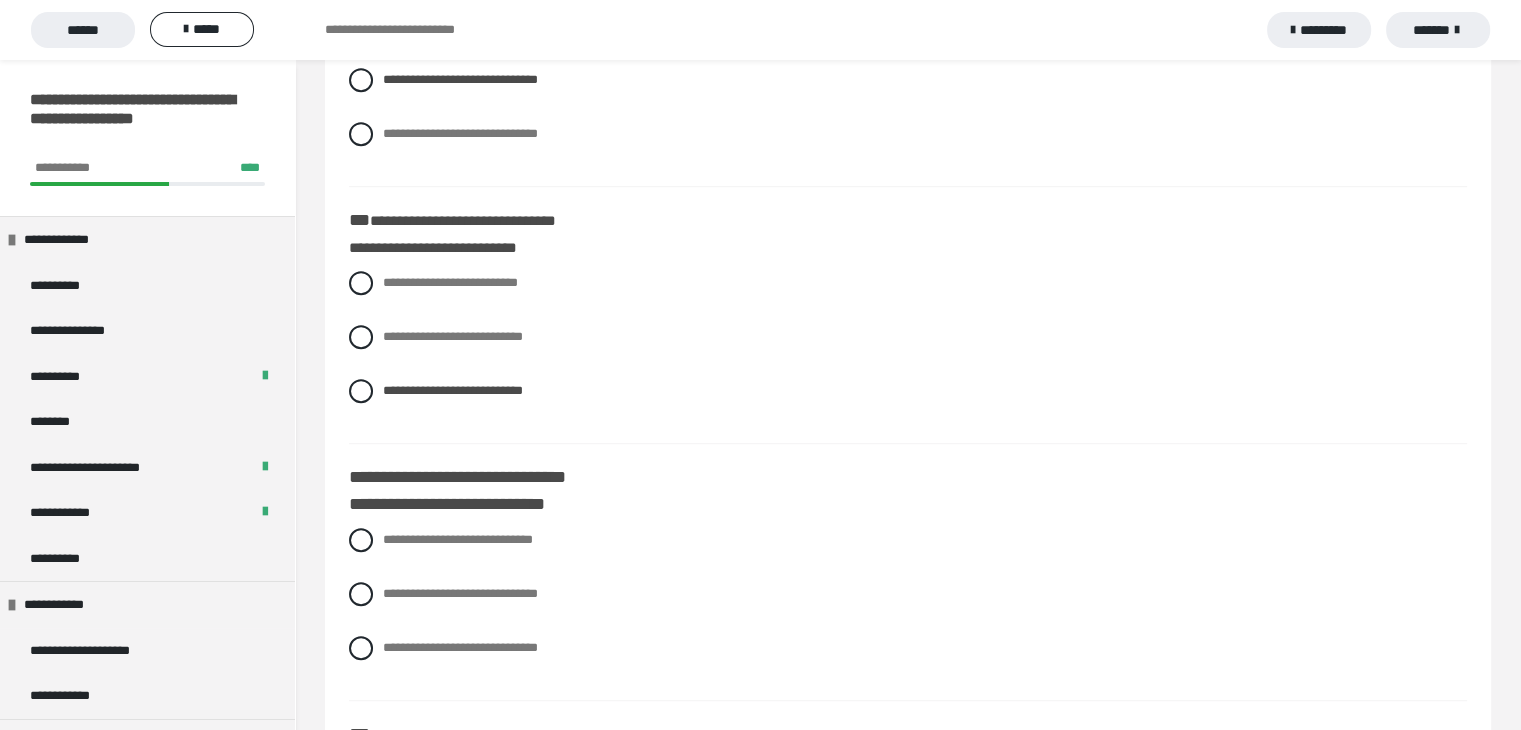 scroll, scrollTop: 1400, scrollLeft: 0, axis: vertical 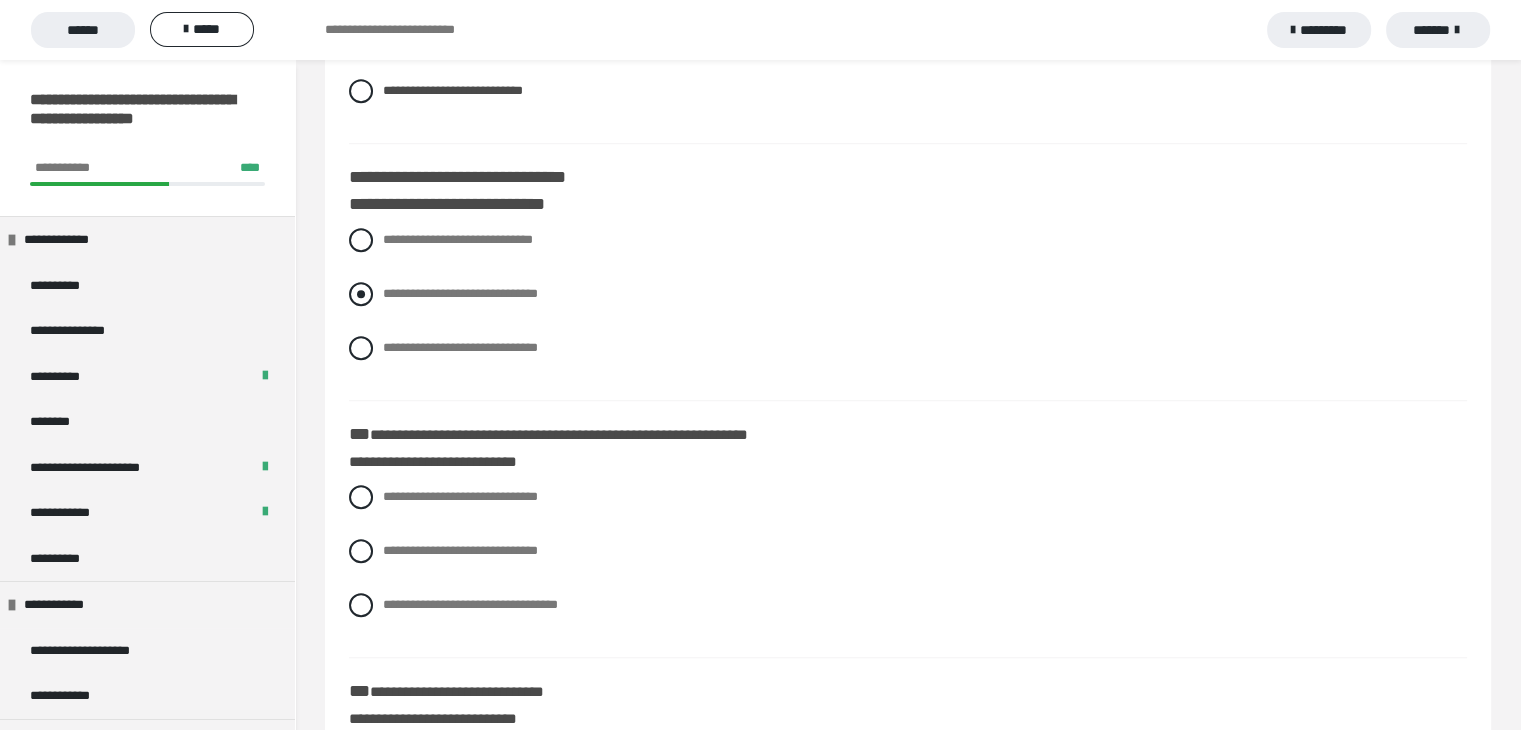 click at bounding box center [361, 294] 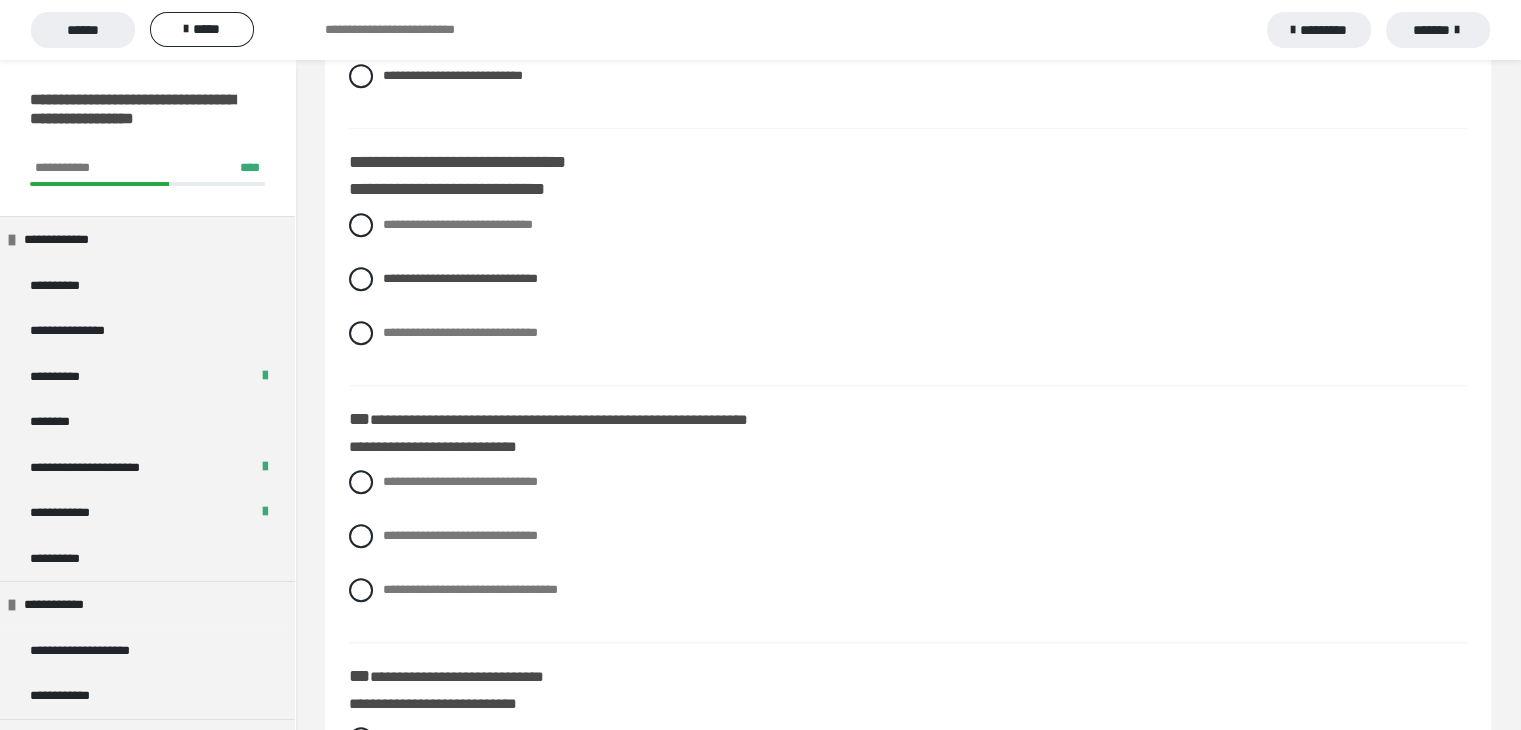 scroll, scrollTop: 1500, scrollLeft: 0, axis: vertical 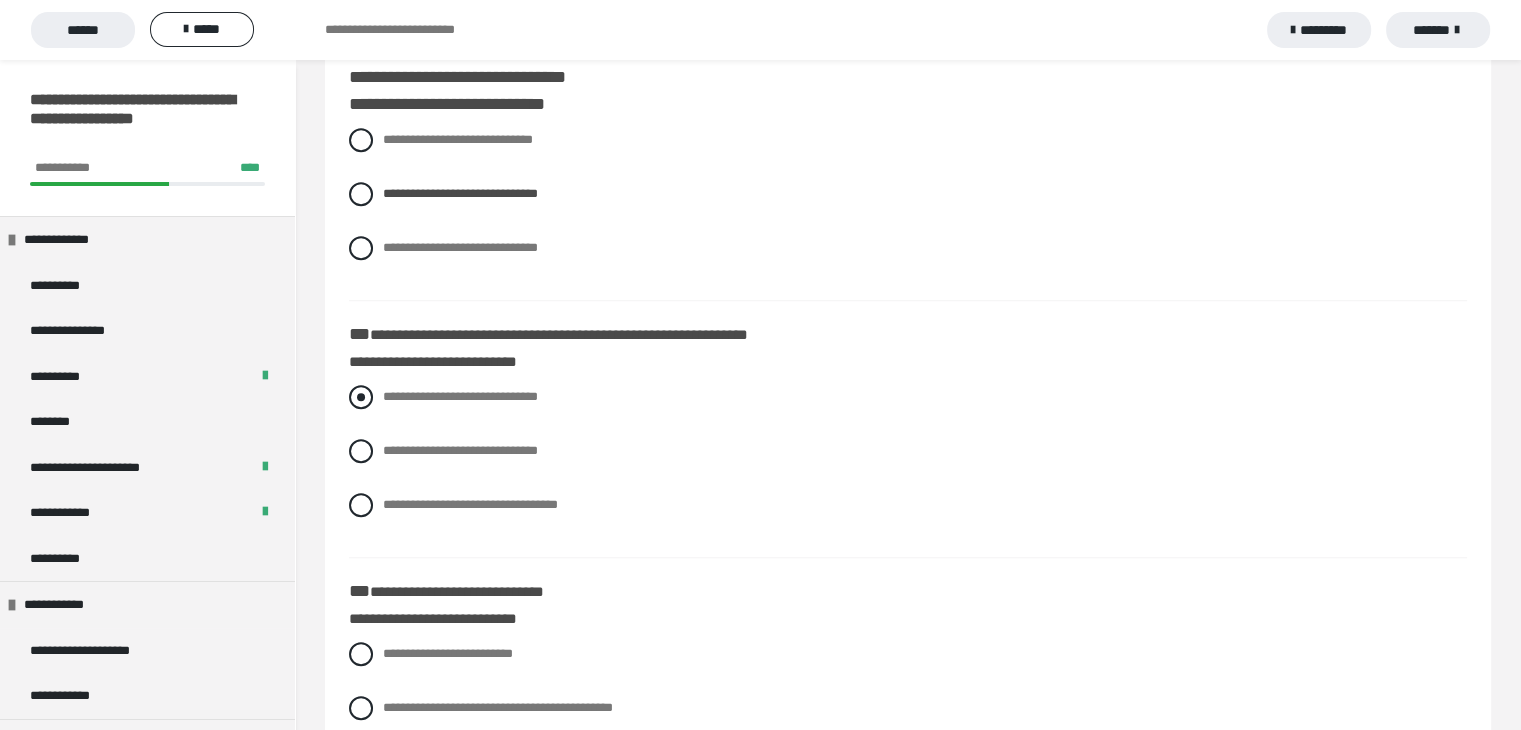 click at bounding box center (361, 397) 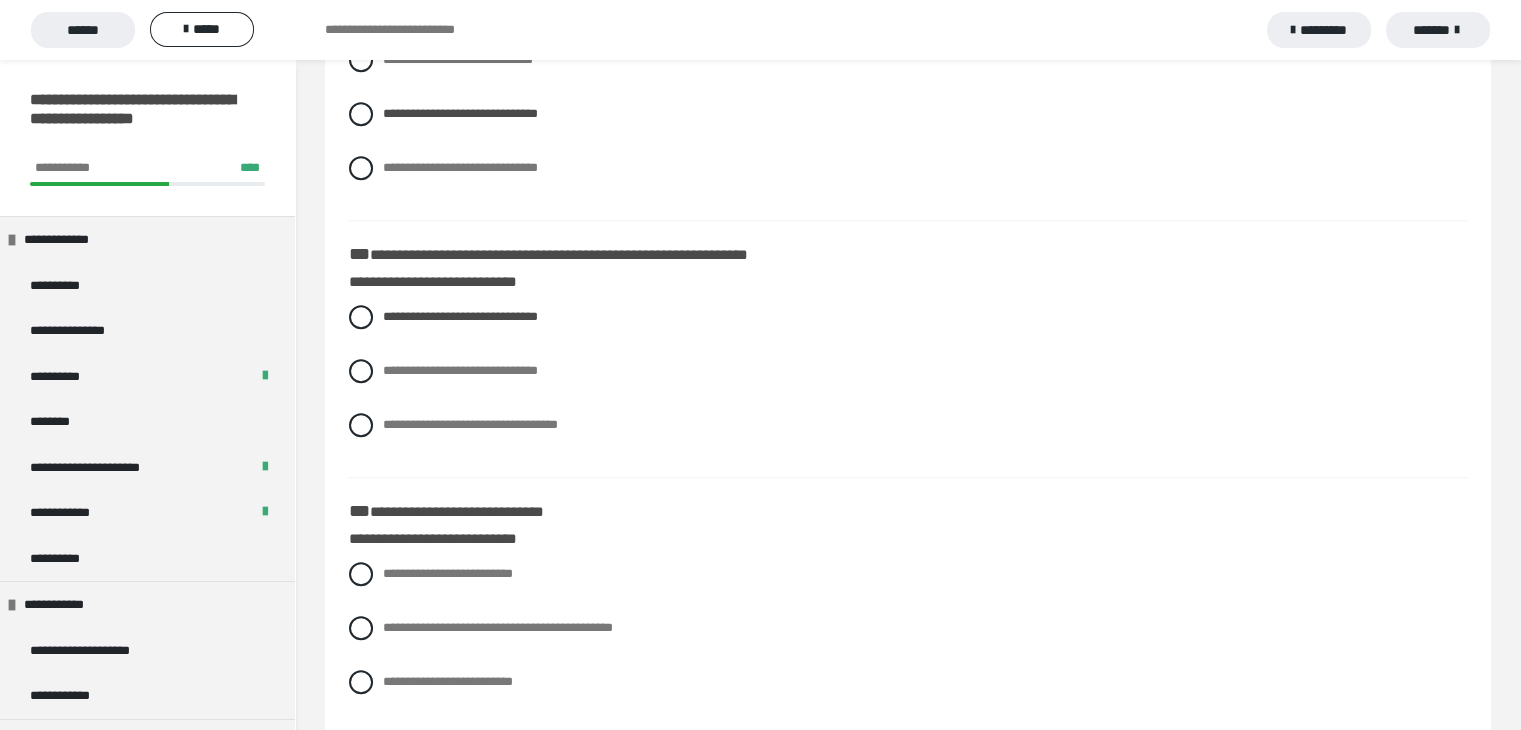 scroll, scrollTop: 1700, scrollLeft: 0, axis: vertical 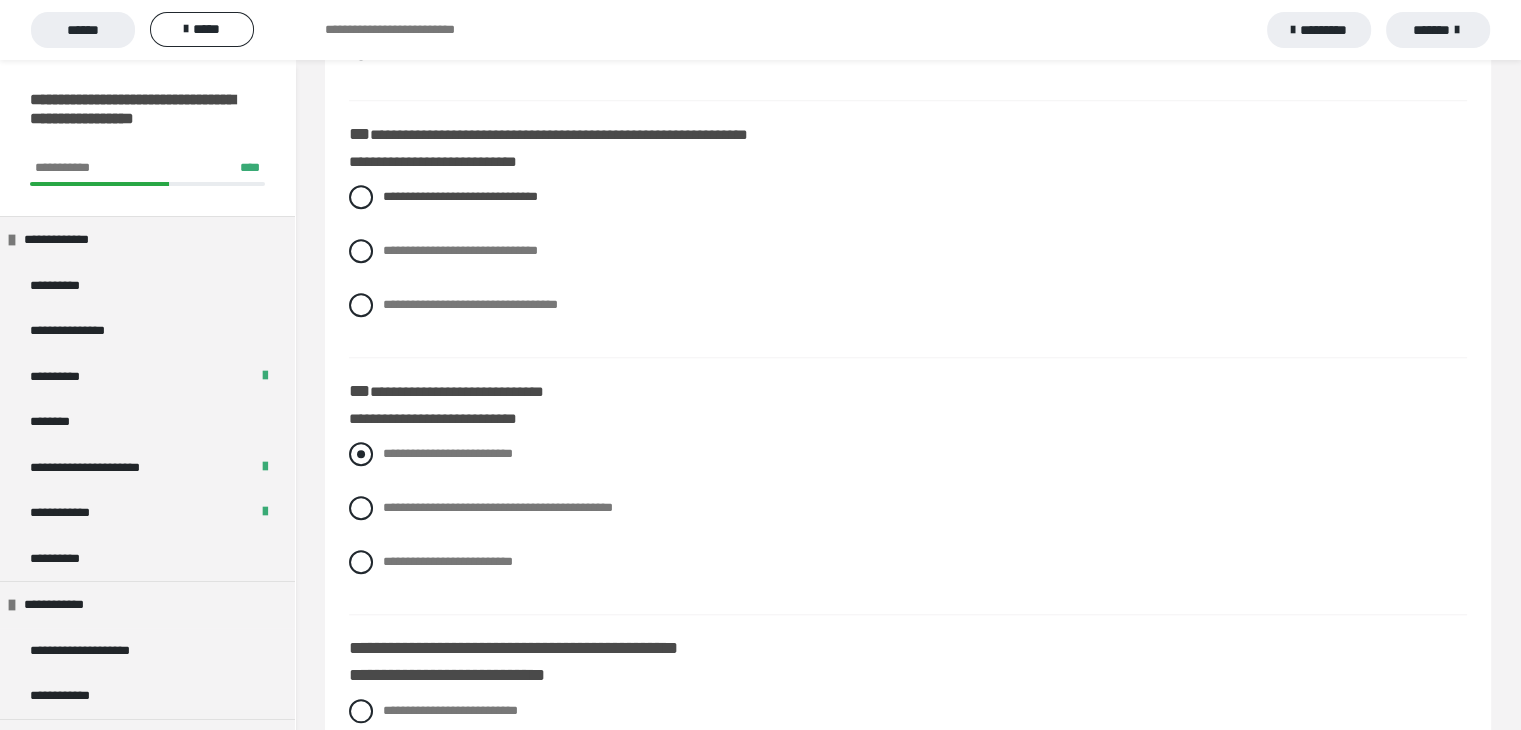 click at bounding box center (361, 454) 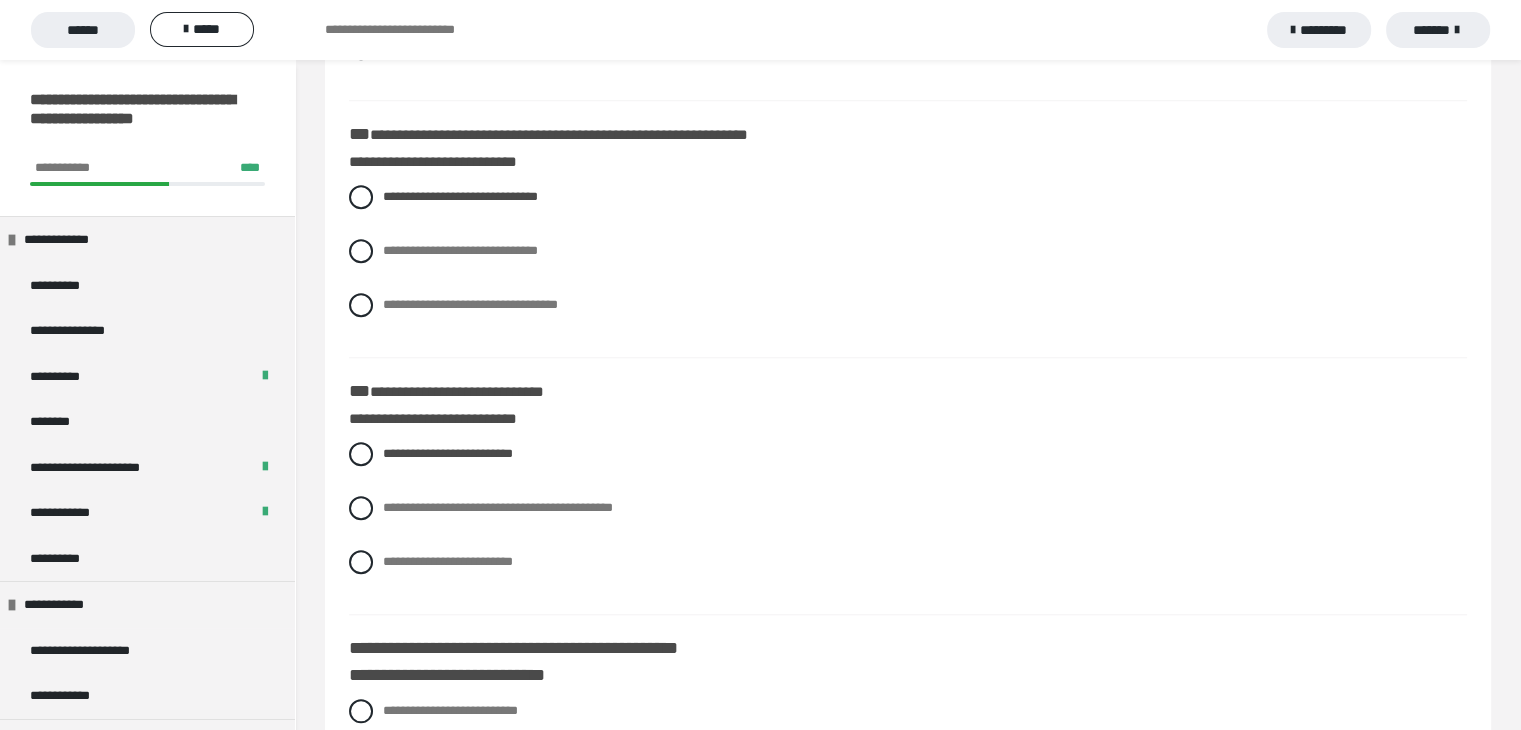 scroll, scrollTop: 1900, scrollLeft: 0, axis: vertical 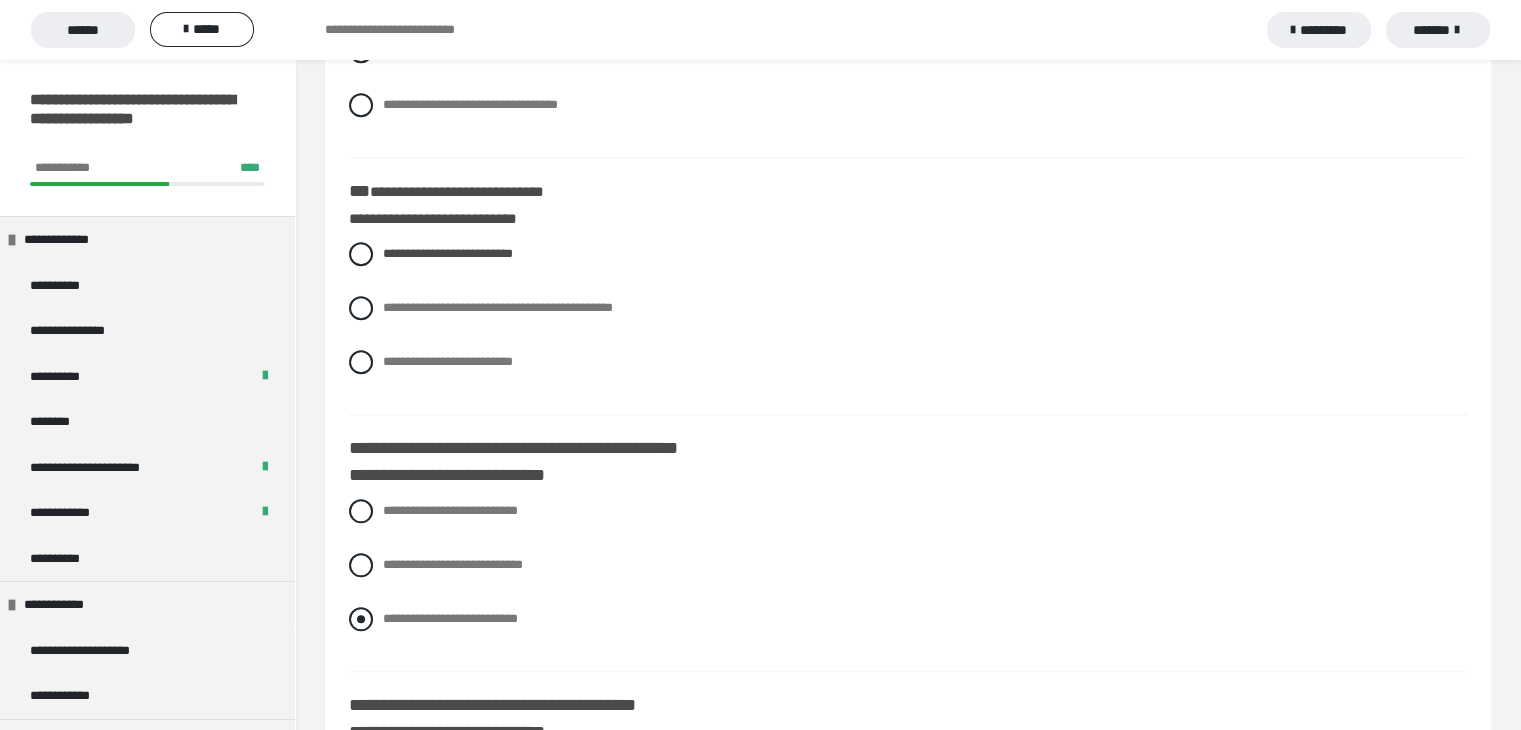 click at bounding box center (361, 619) 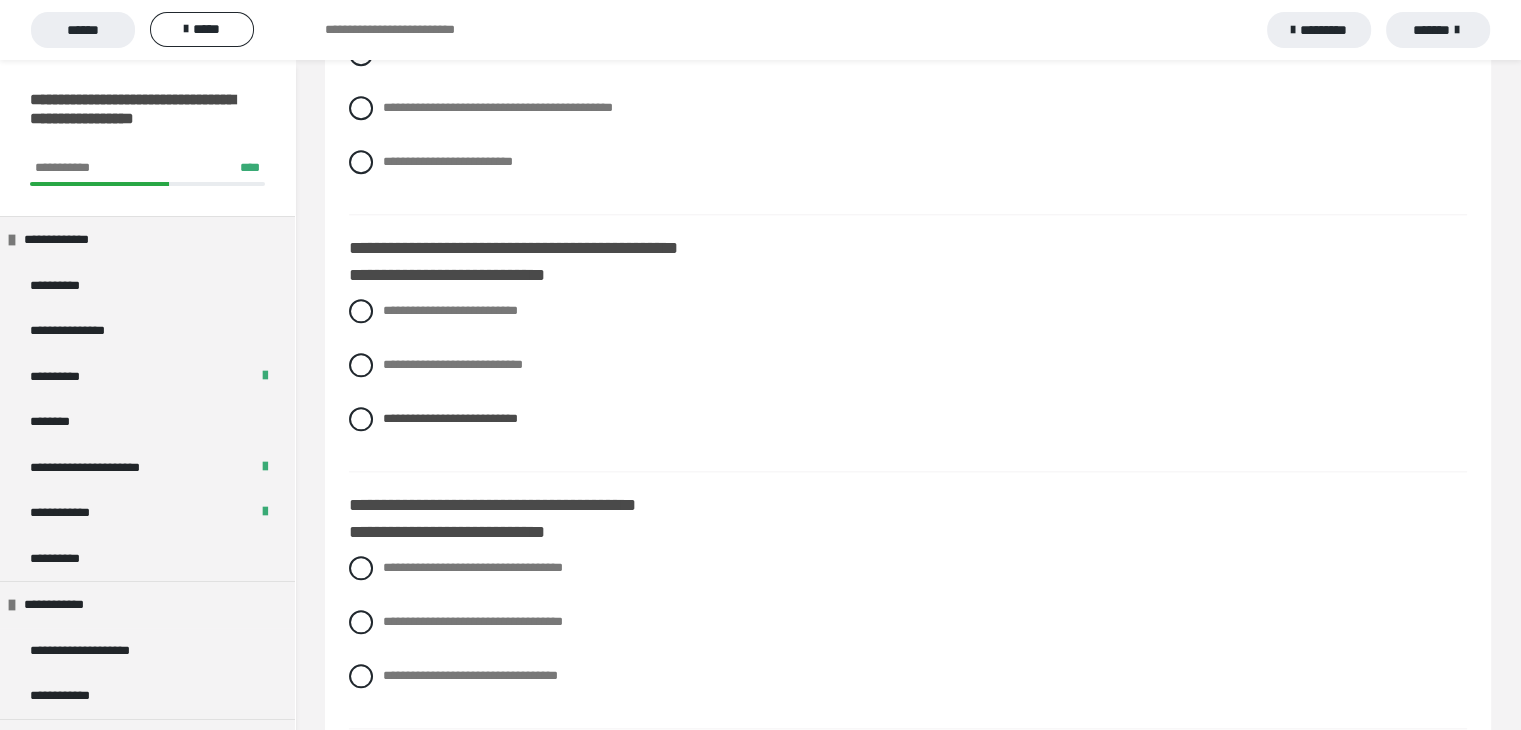 scroll, scrollTop: 2200, scrollLeft: 0, axis: vertical 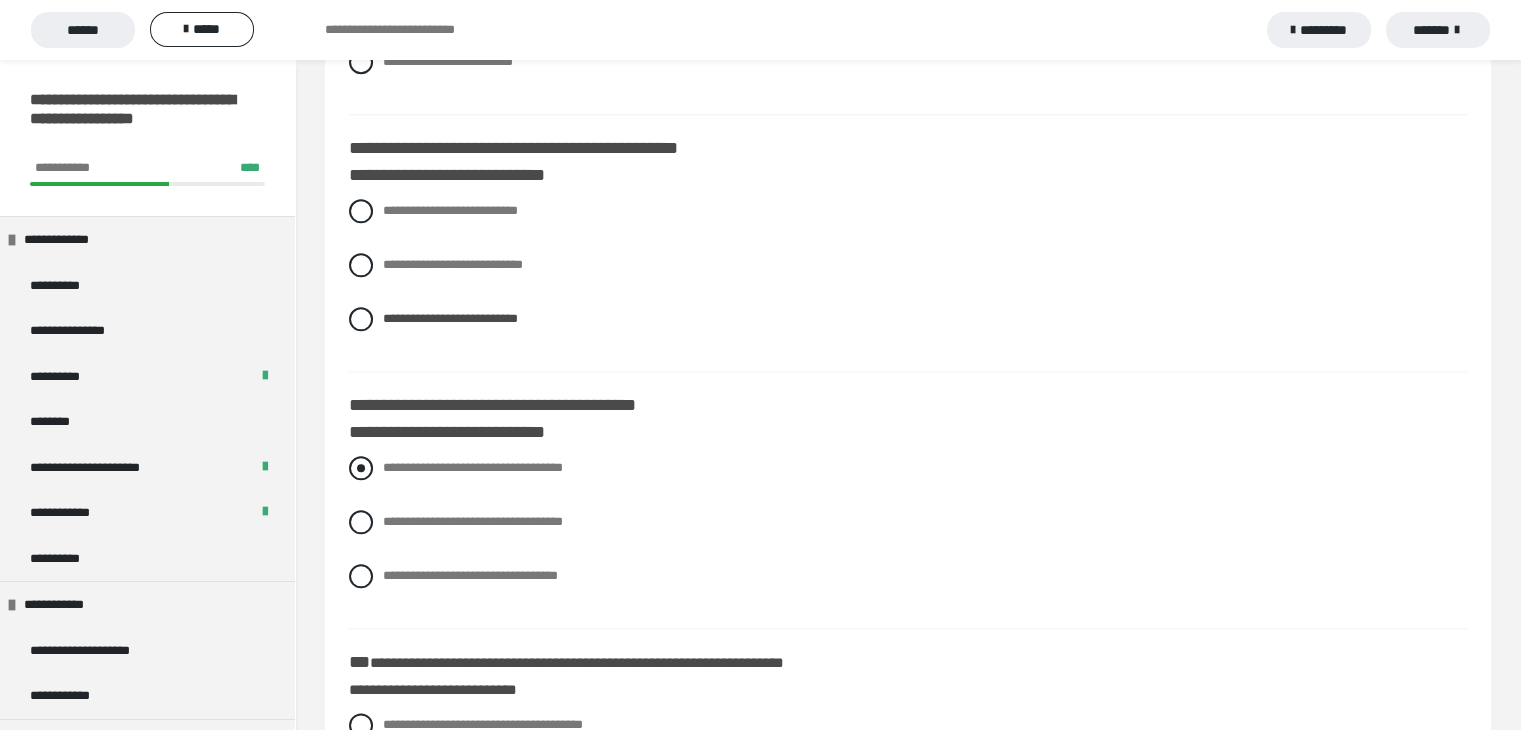 click at bounding box center [361, 468] 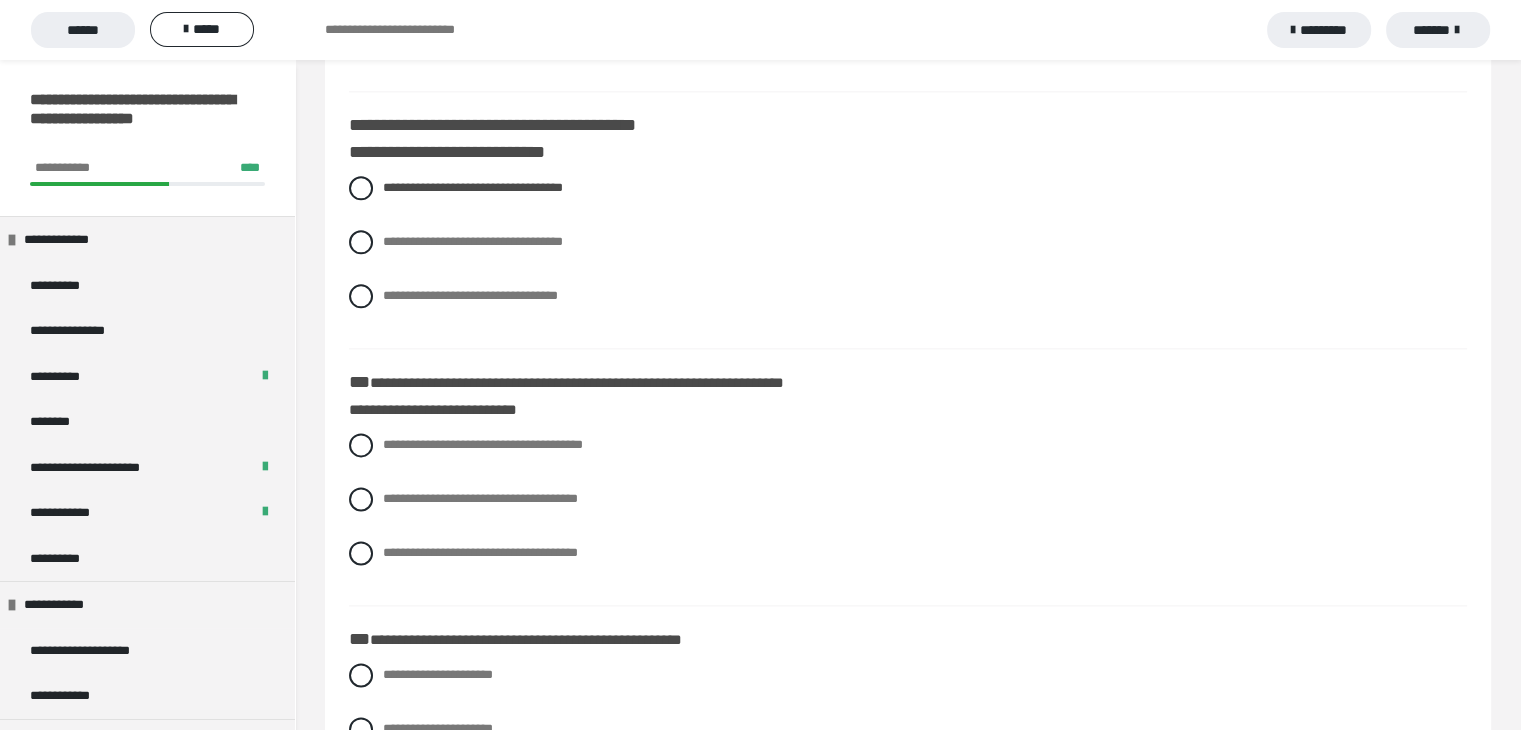 scroll, scrollTop: 2500, scrollLeft: 0, axis: vertical 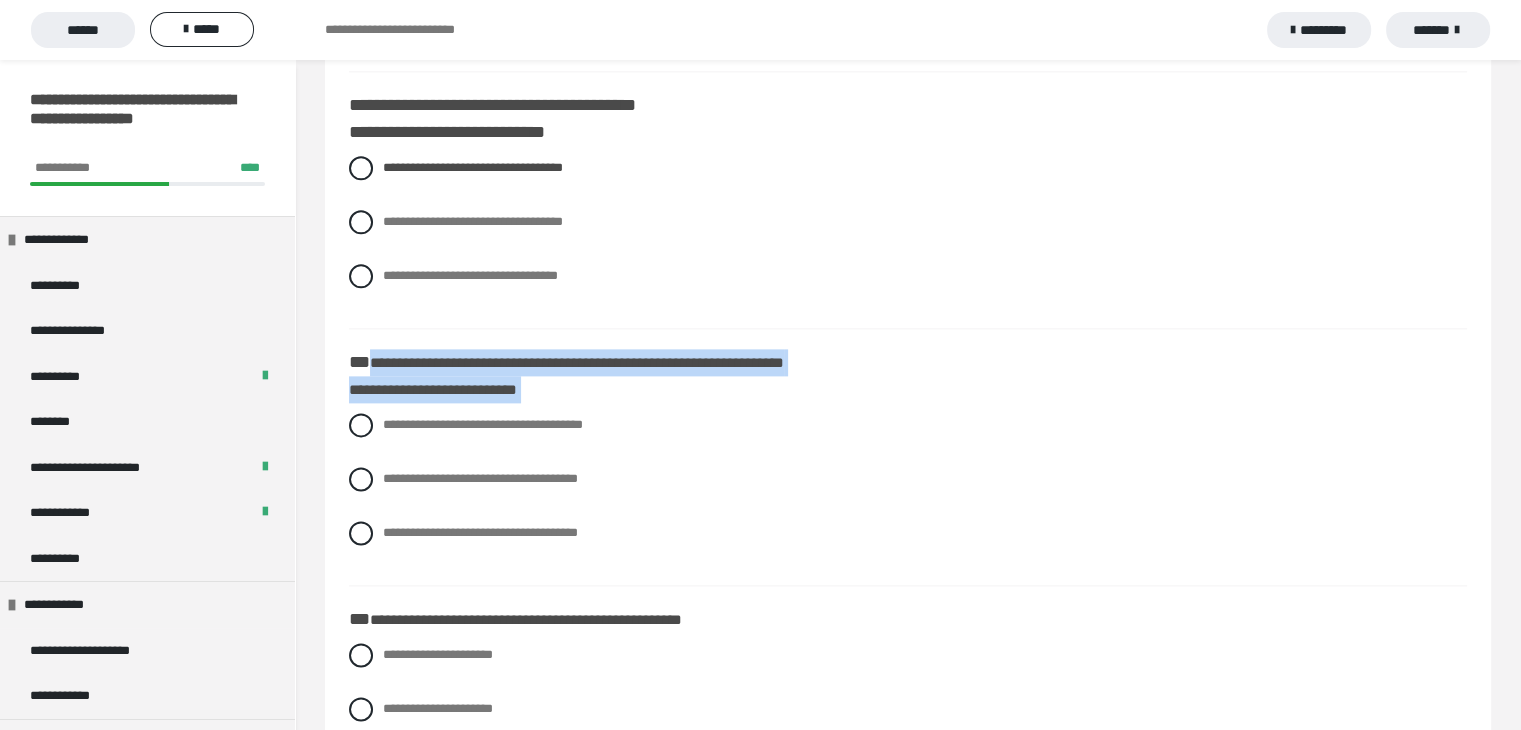 drag, startPoint x: 368, startPoint y: 357, endPoint x: 554, endPoint y: 407, distance: 192.60323 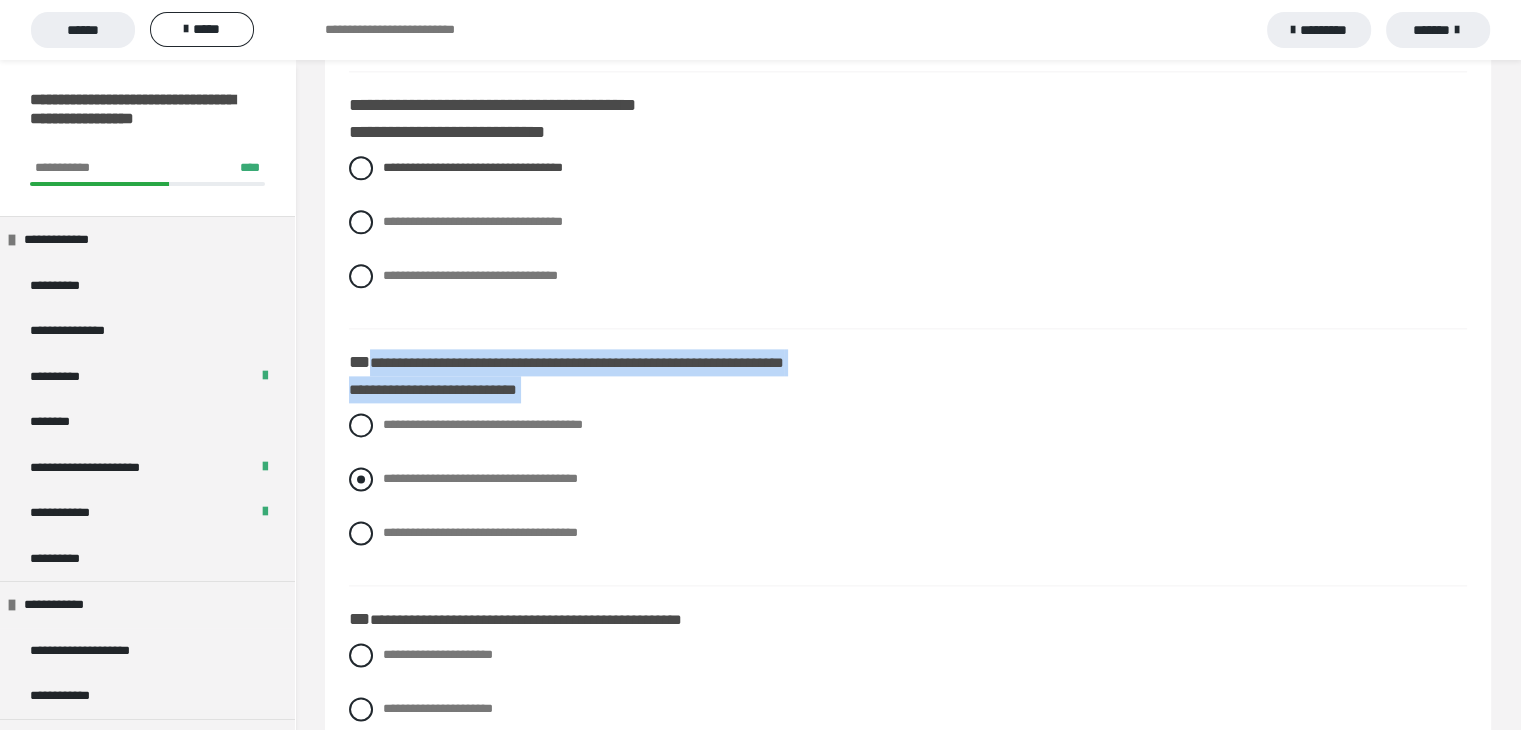 click at bounding box center [361, 479] 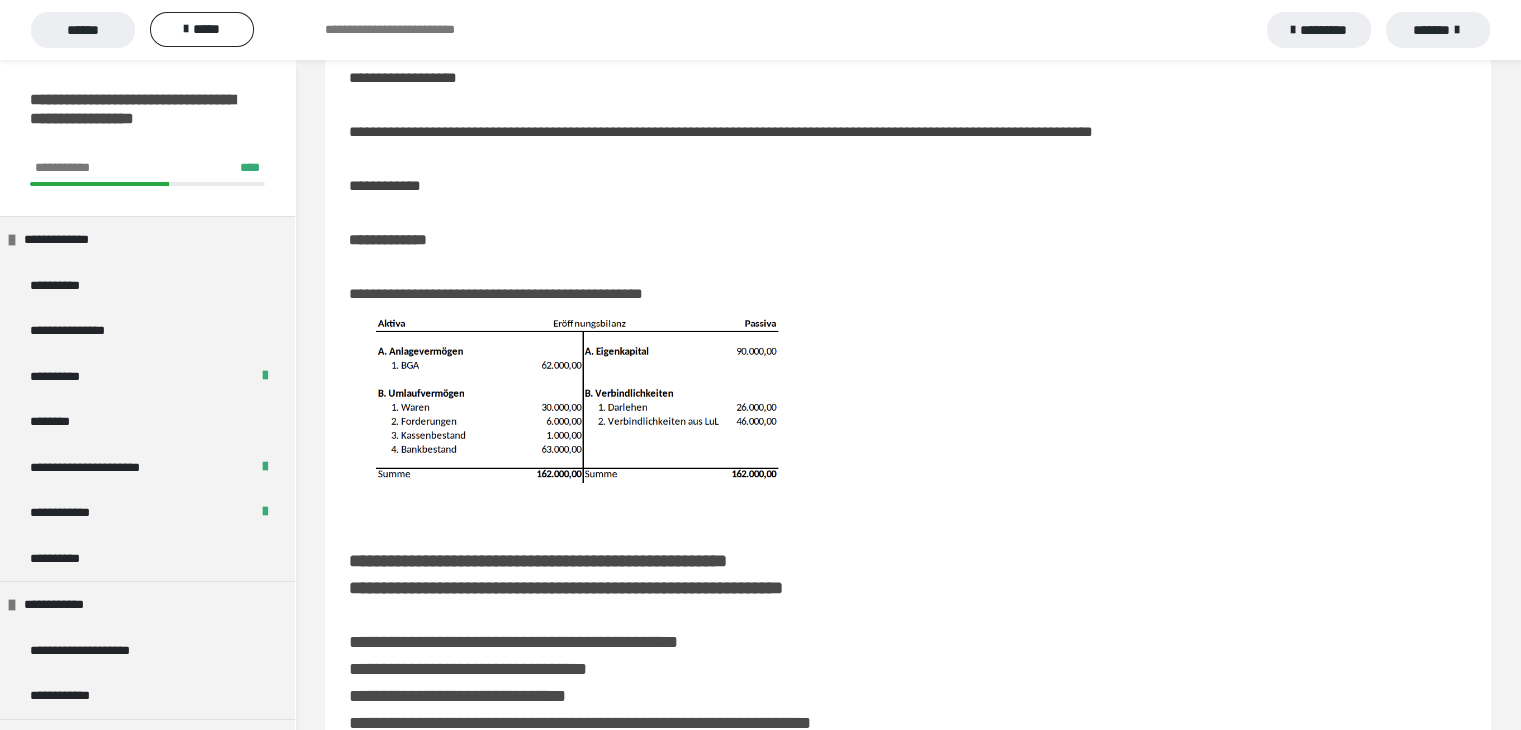 scroll, scrollTop: 0, scrollLeft: 0, axis: both 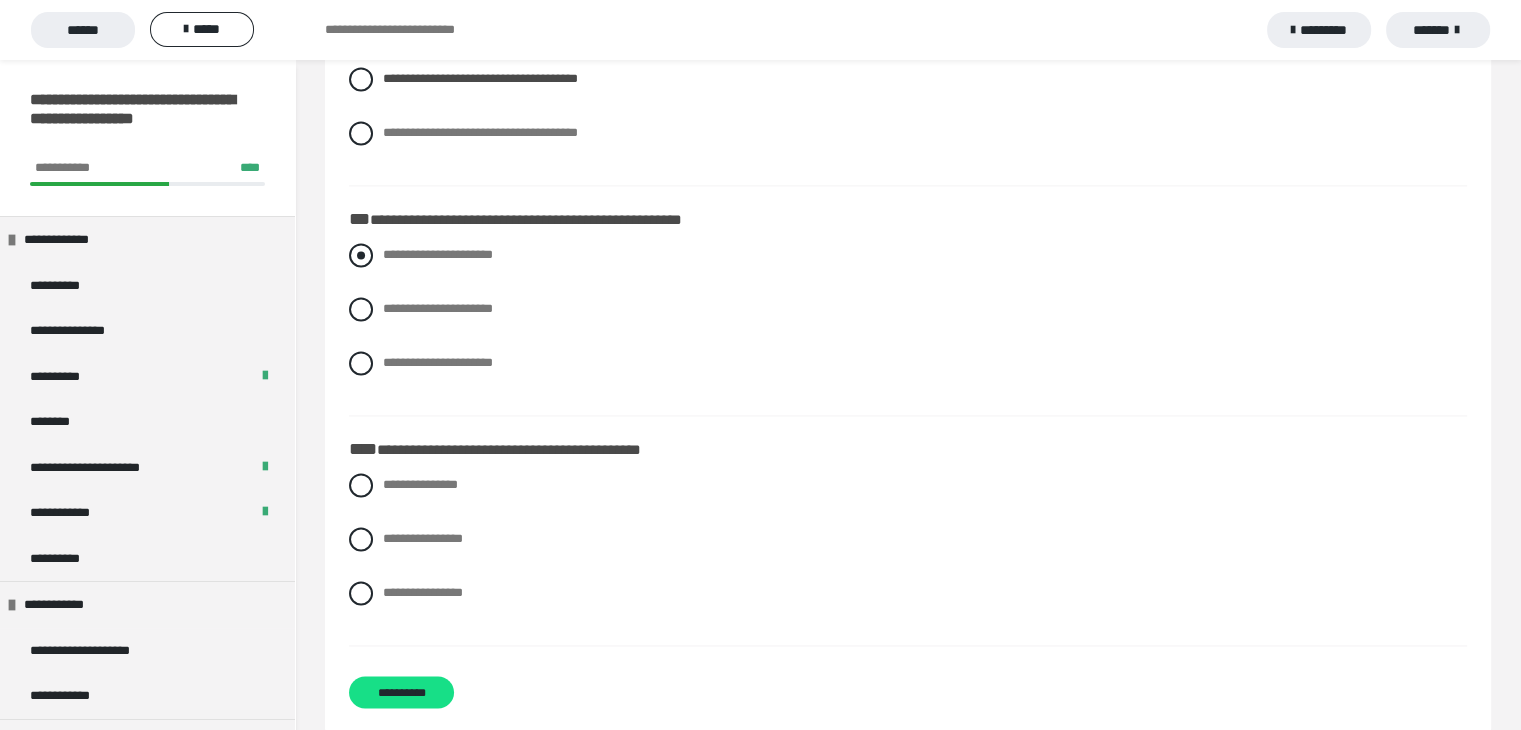 click at bounding box center [361, 255] 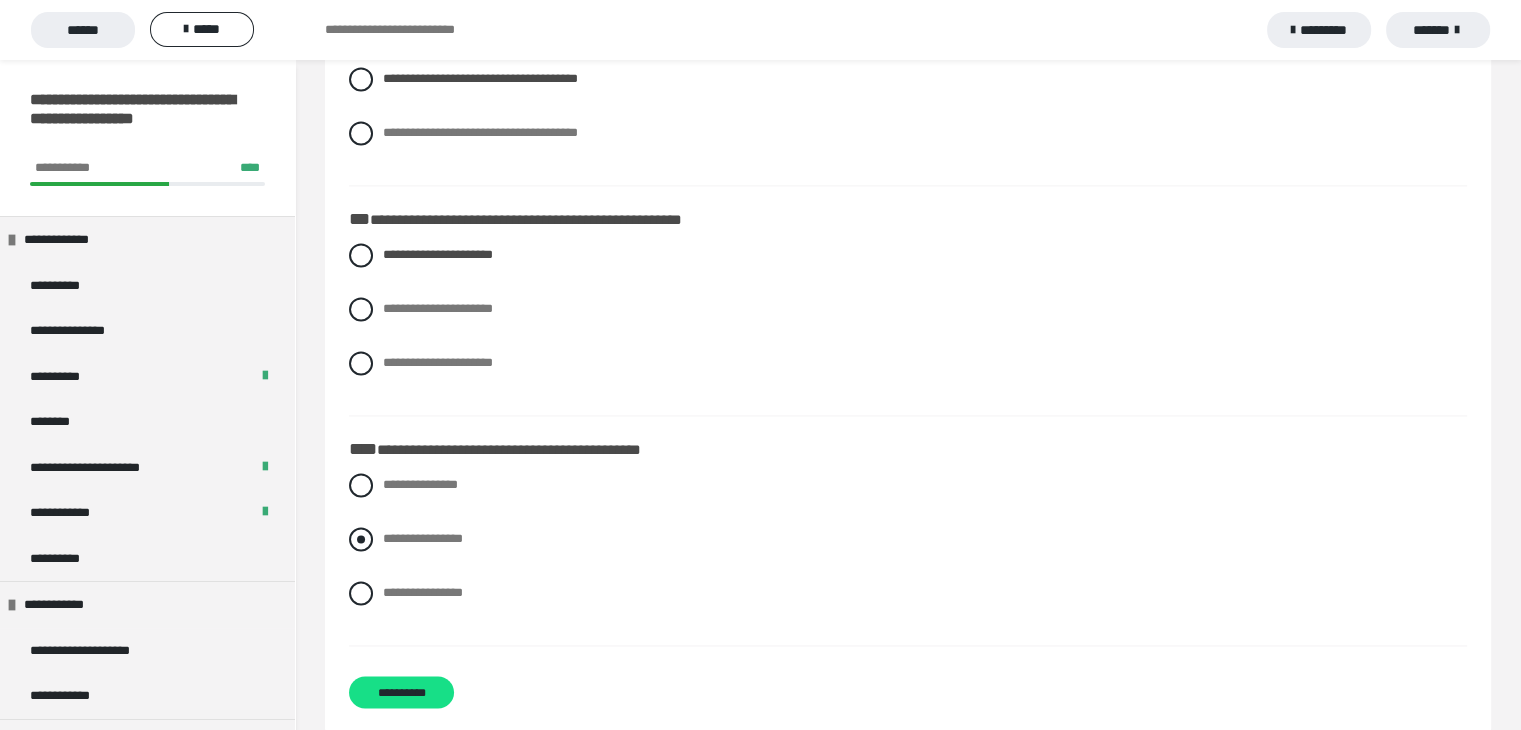 click on "**********" at bounding box center (423, 538) 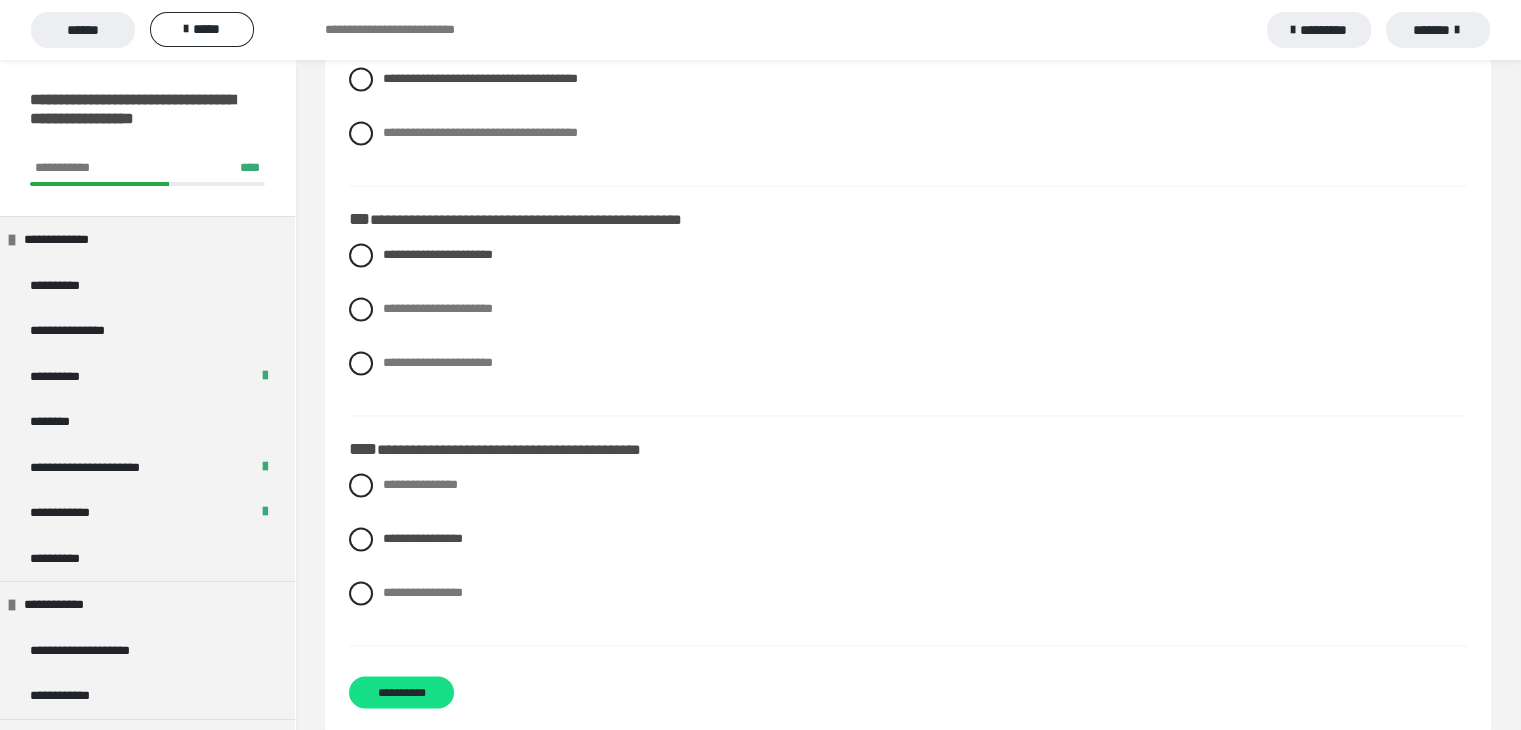 scroll, scrollTop: 2931, scrollLeft: 0, axis: vertical 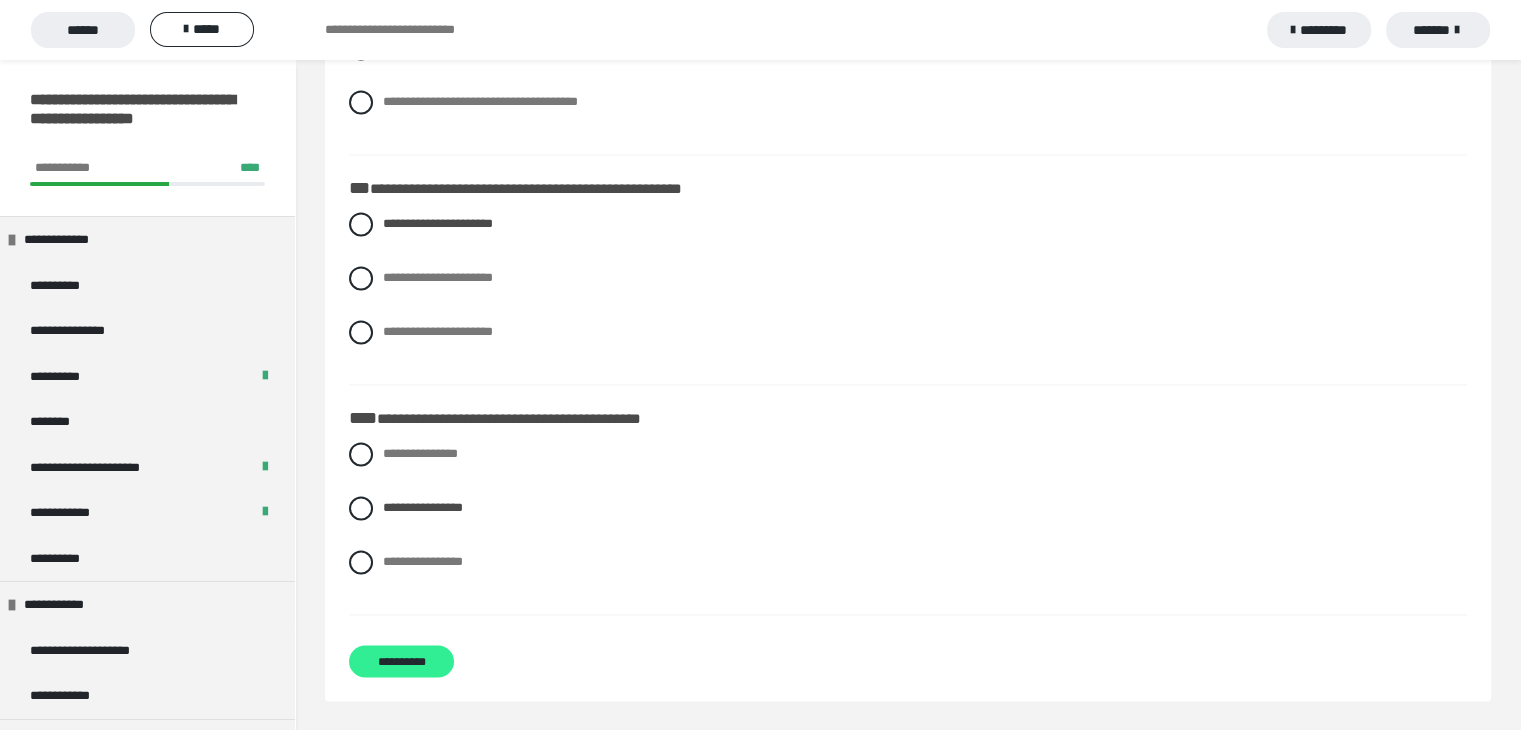 drag, startPoint x: 401, startPoint y: 652, endPoint x: 412, endPoint y: 646, distance: 12.529964 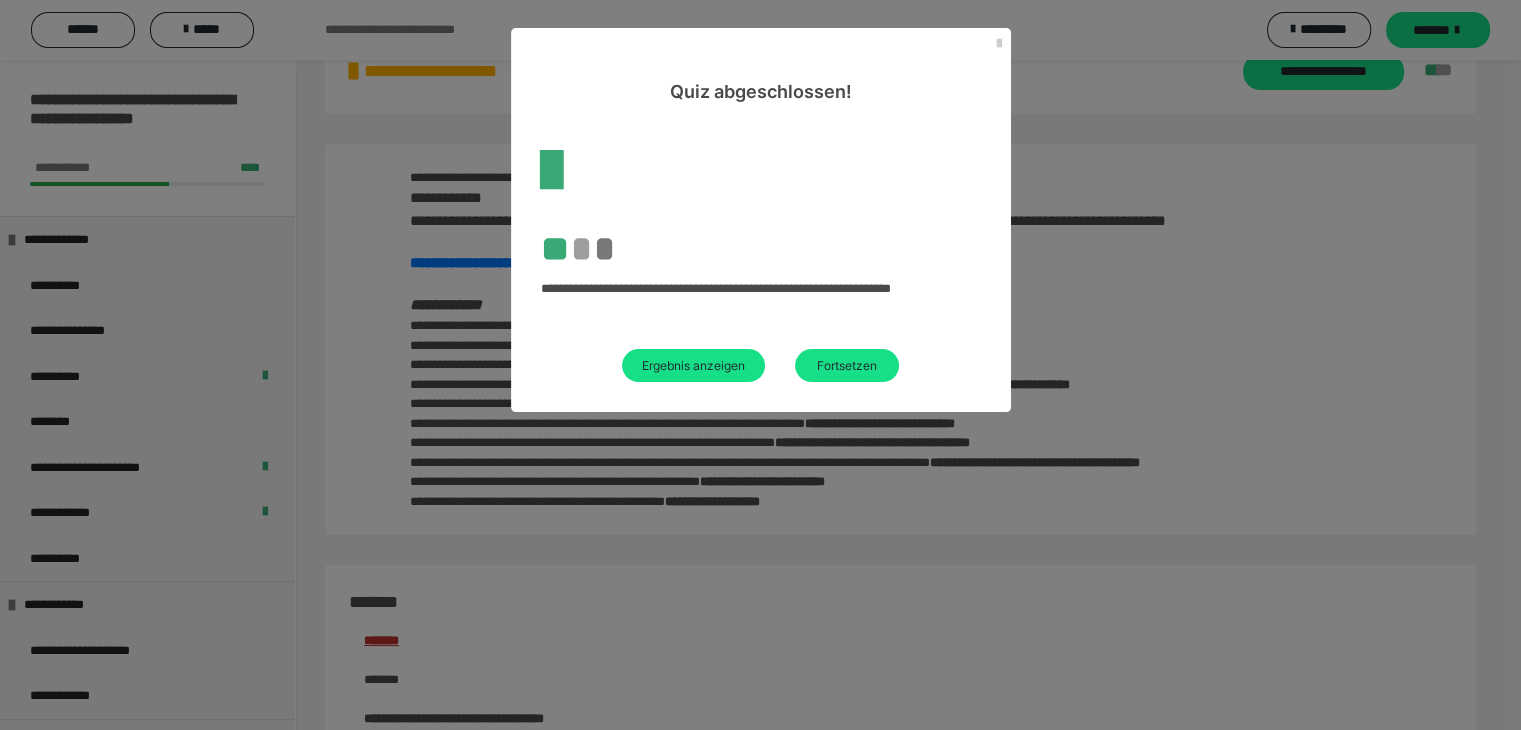 scroll, scrollTop: 2681, scrollLeft: 0, axis: vertical 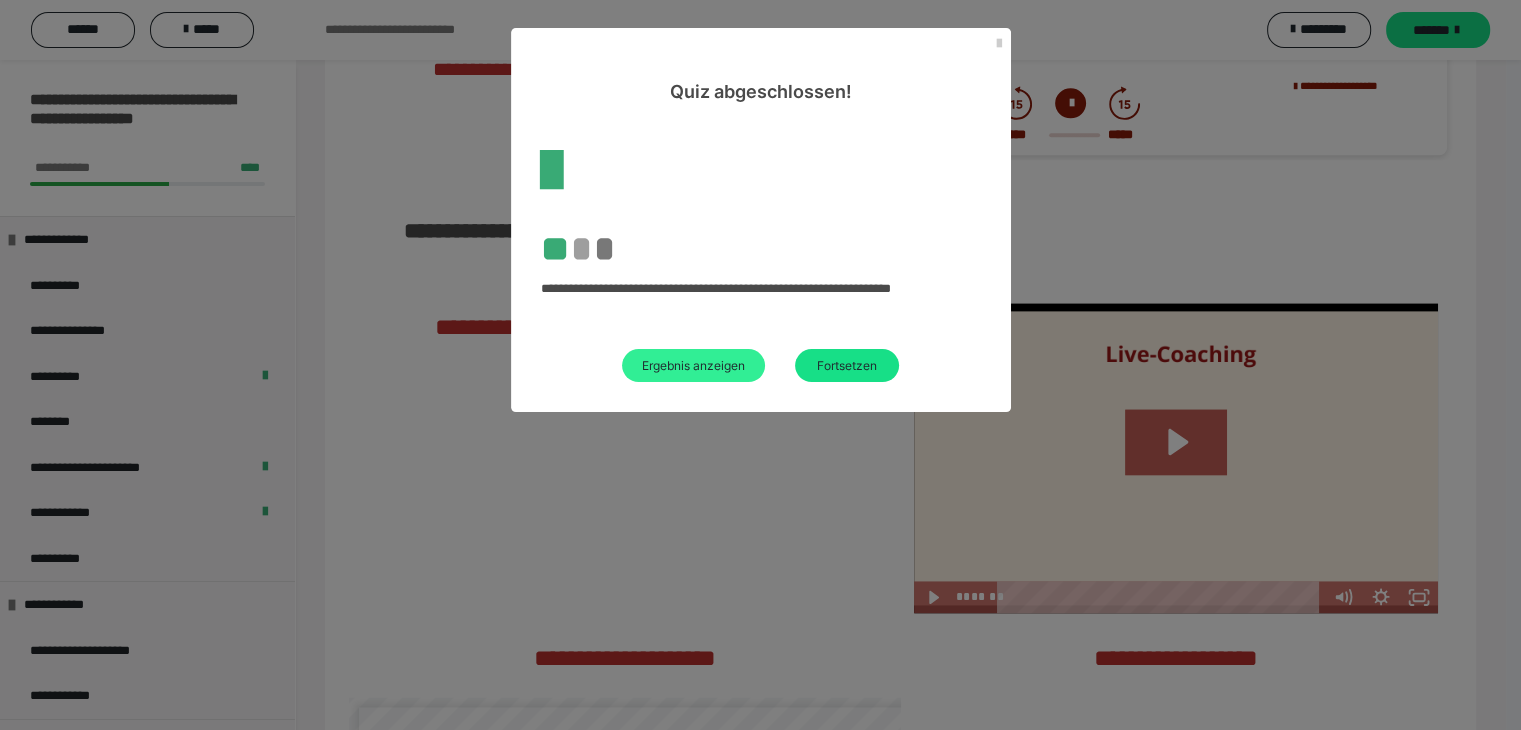 click on "Ergebnis anzeigen" at bounding box center (693, 365) 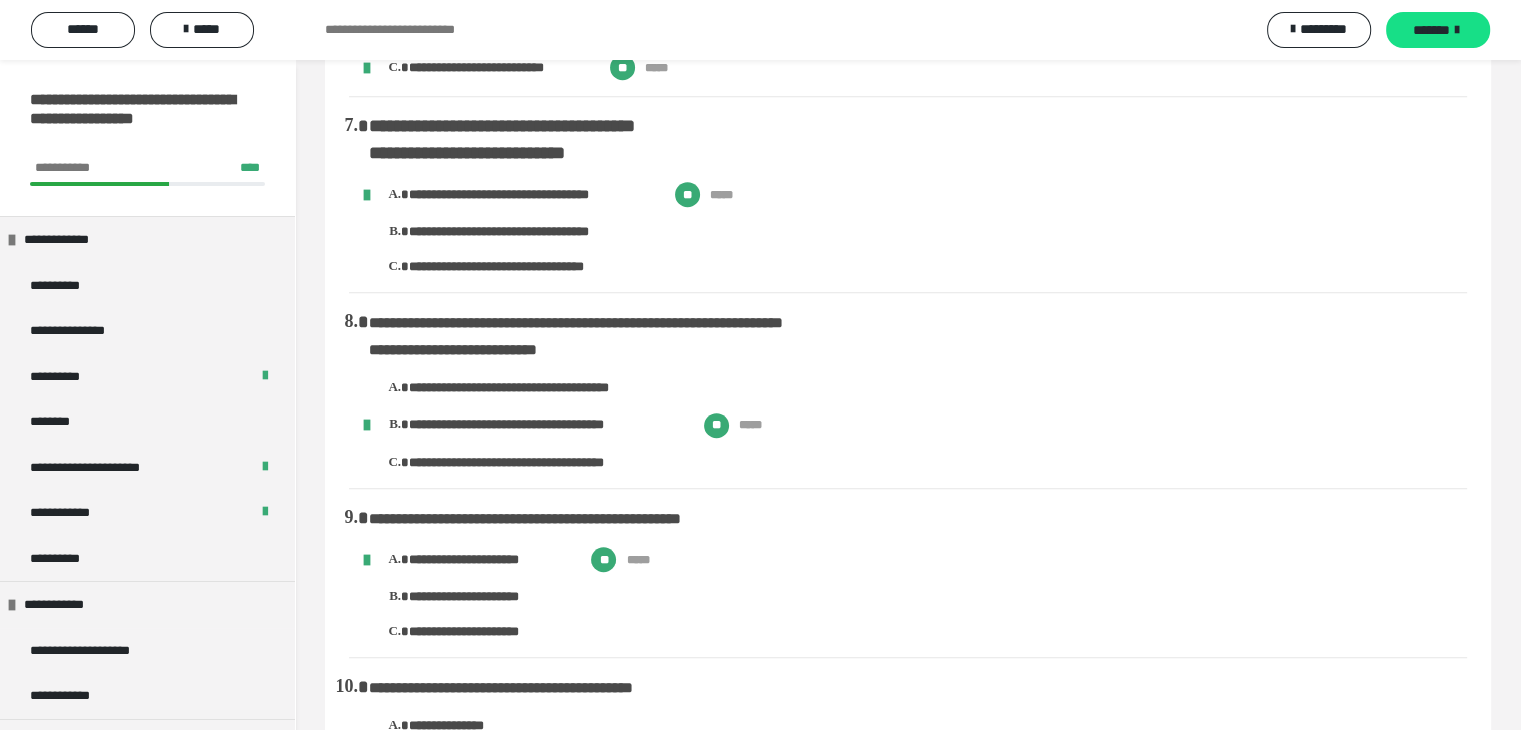 scroll, scrollTop: 1200, scrollLeft: 0, axis: vertical 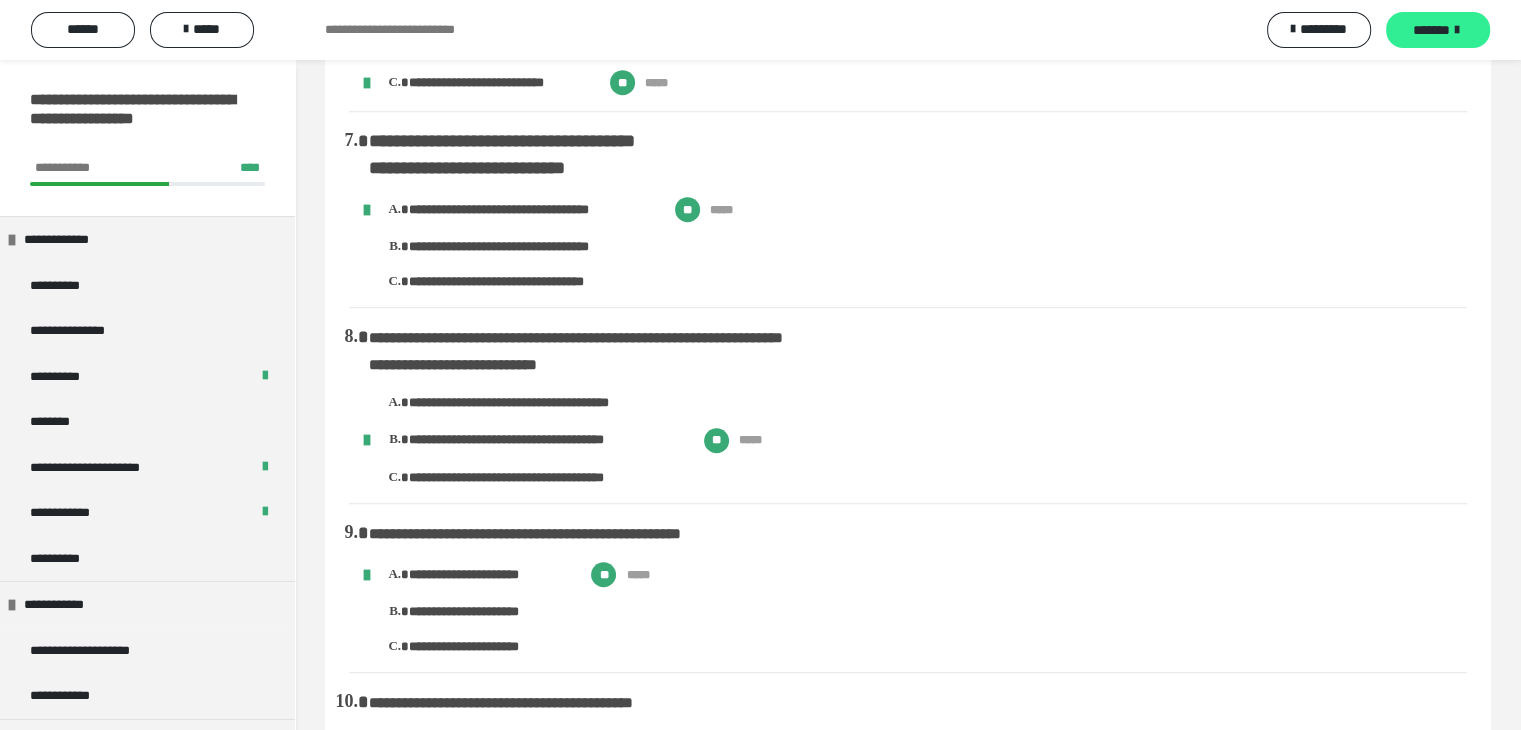 click on "*******" at bounding box center [1431, 30] 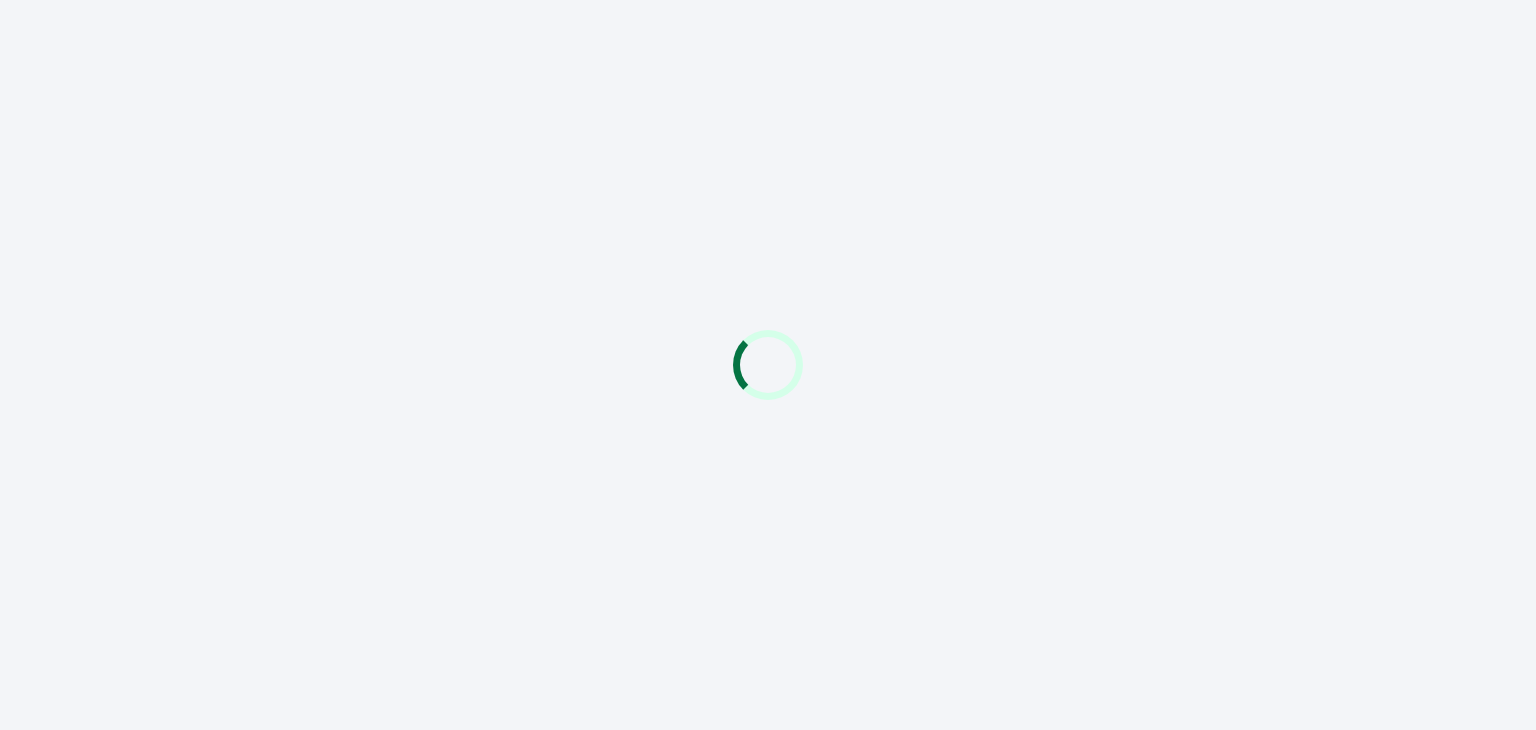 scroll, scrollTop: 0, scrollLeft: 0, axis: both 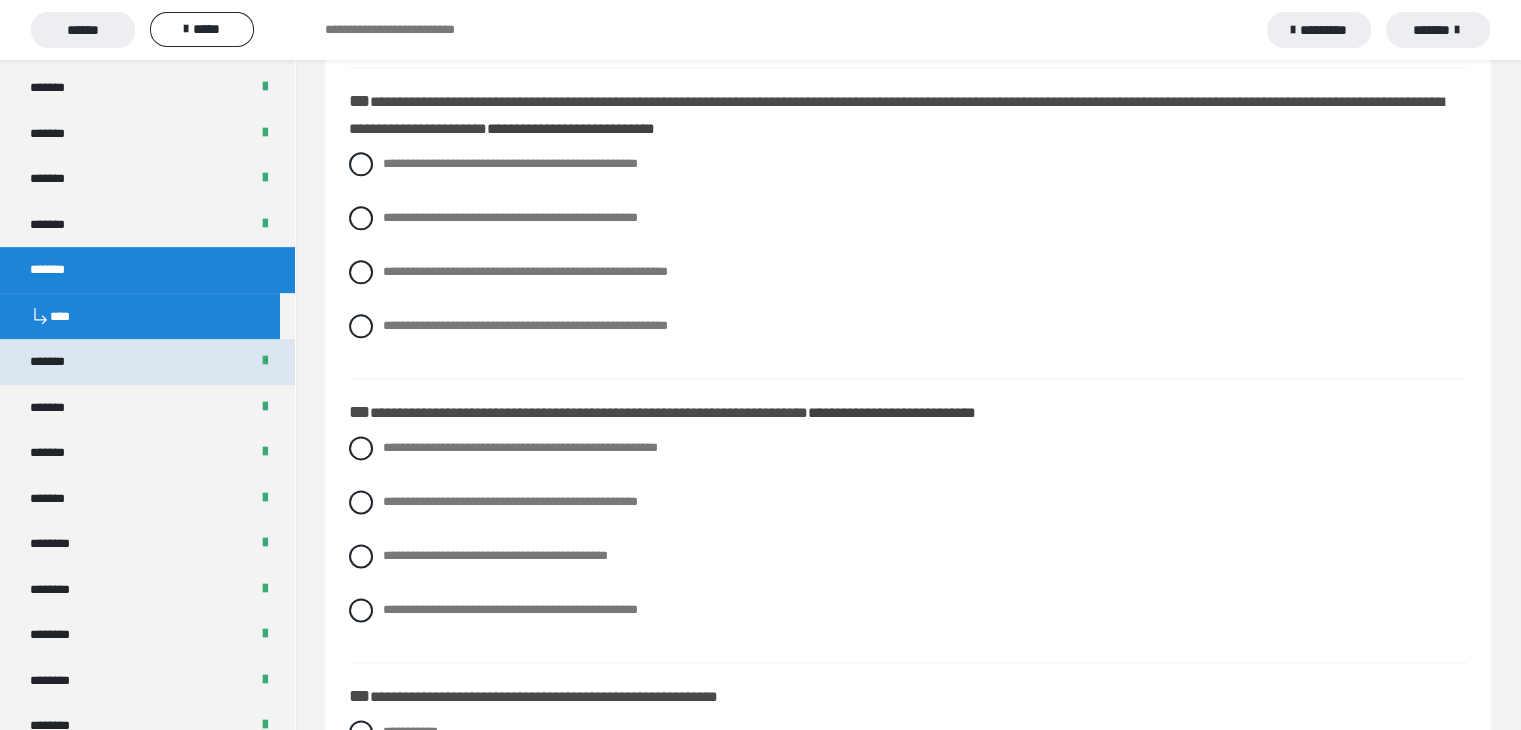click on "*******" at bounding box center [147, 362] 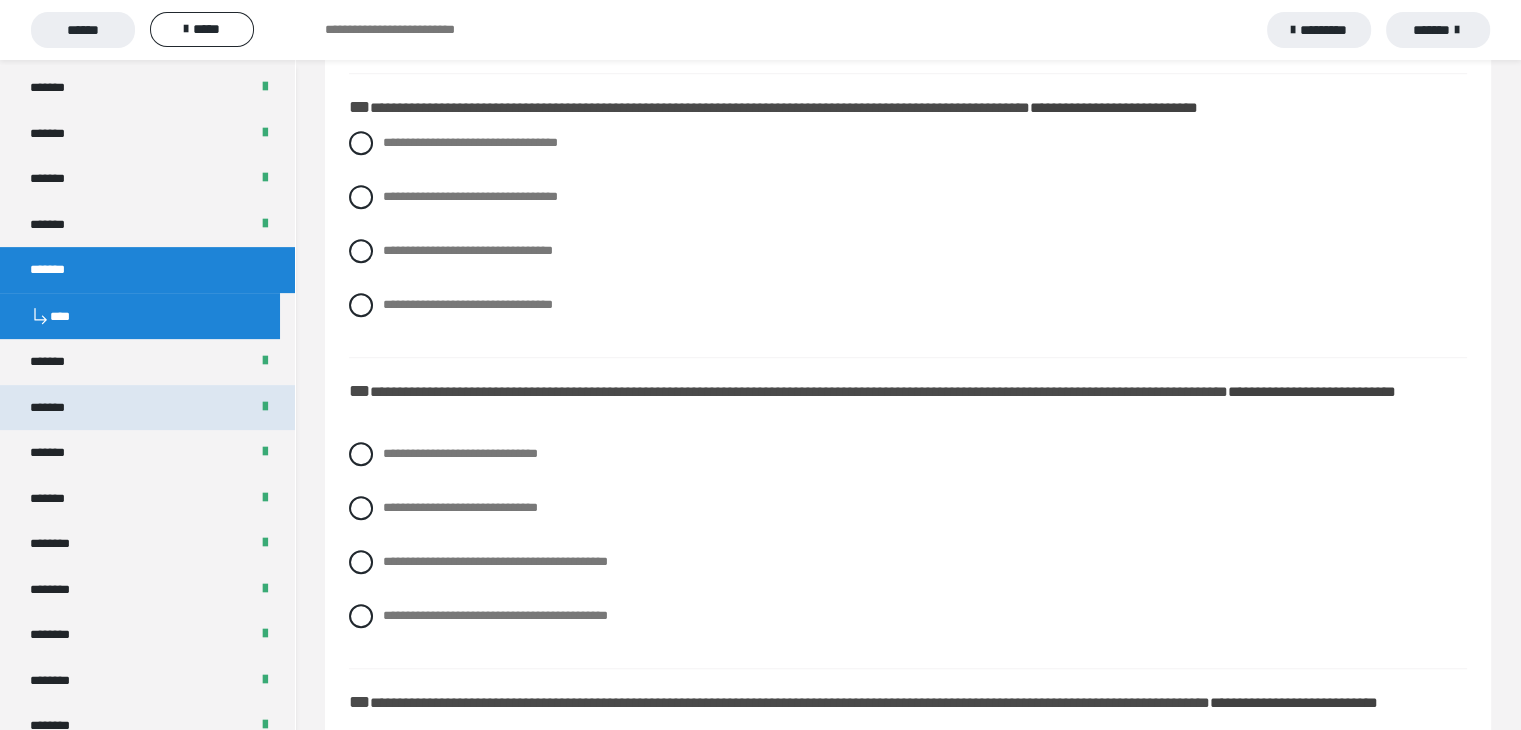 scroll, scrollTop: 1363, scrollLeft: 0, axis: vertical 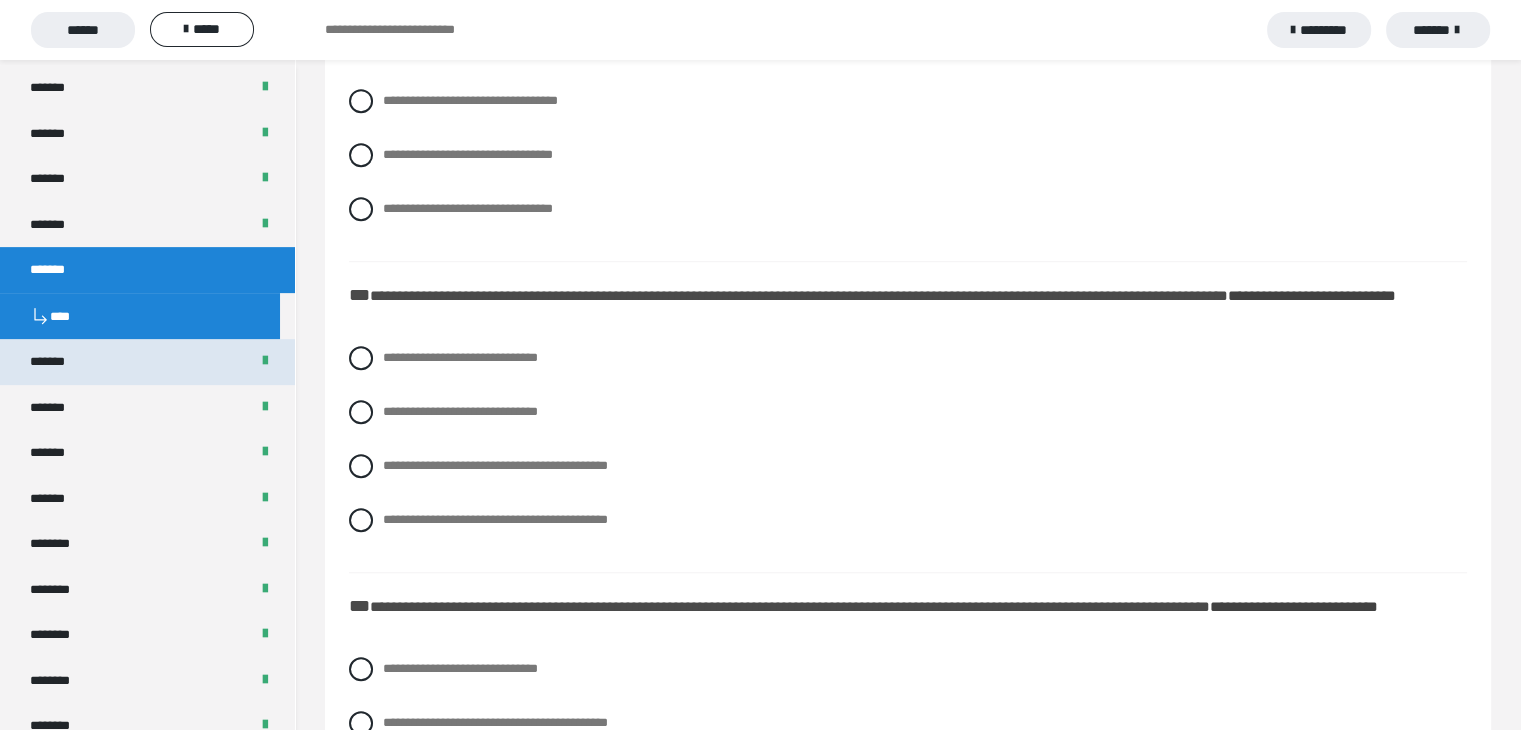 click on "*******" at bounding box center [58, 362] 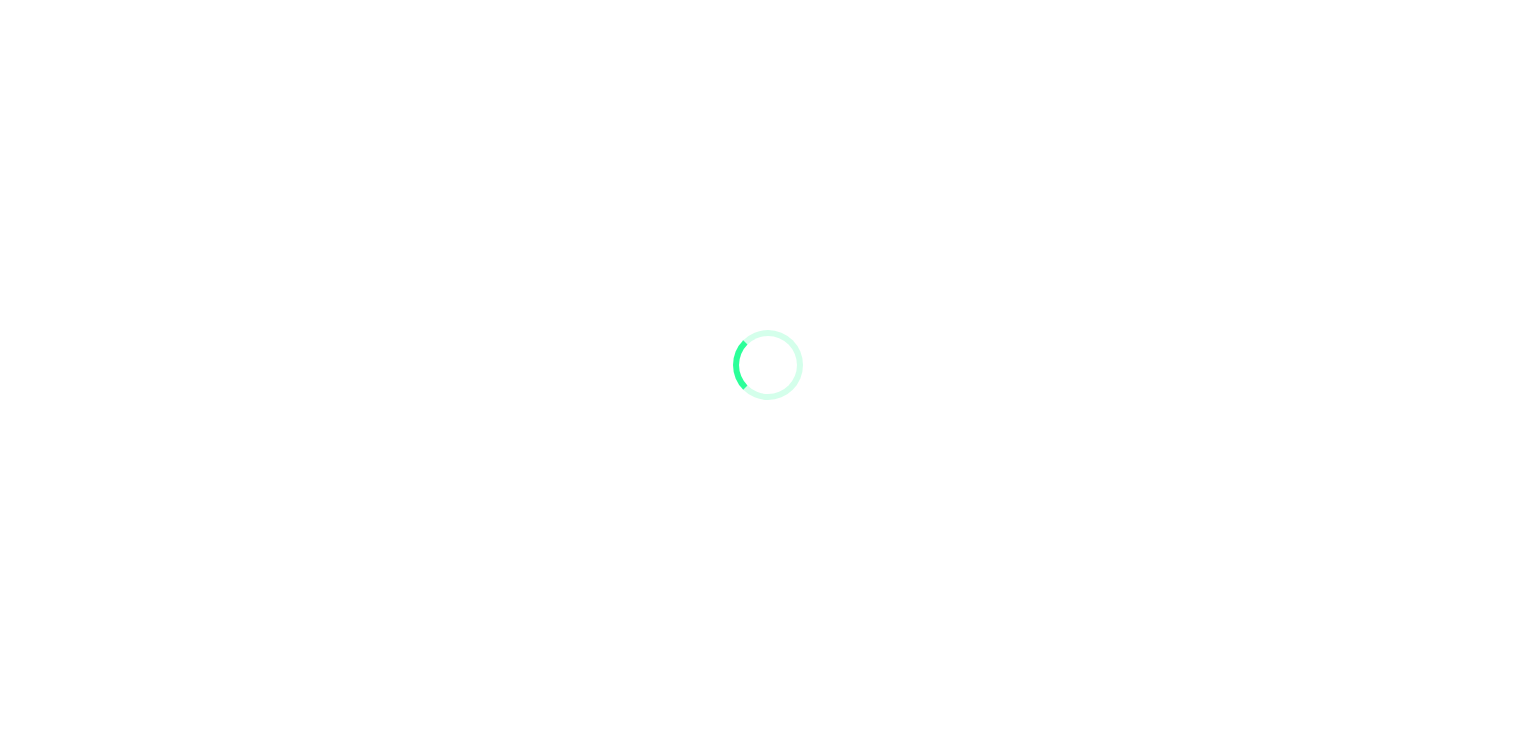 scroll, scrollTop: 0, scrollLeft: 0, axis: both 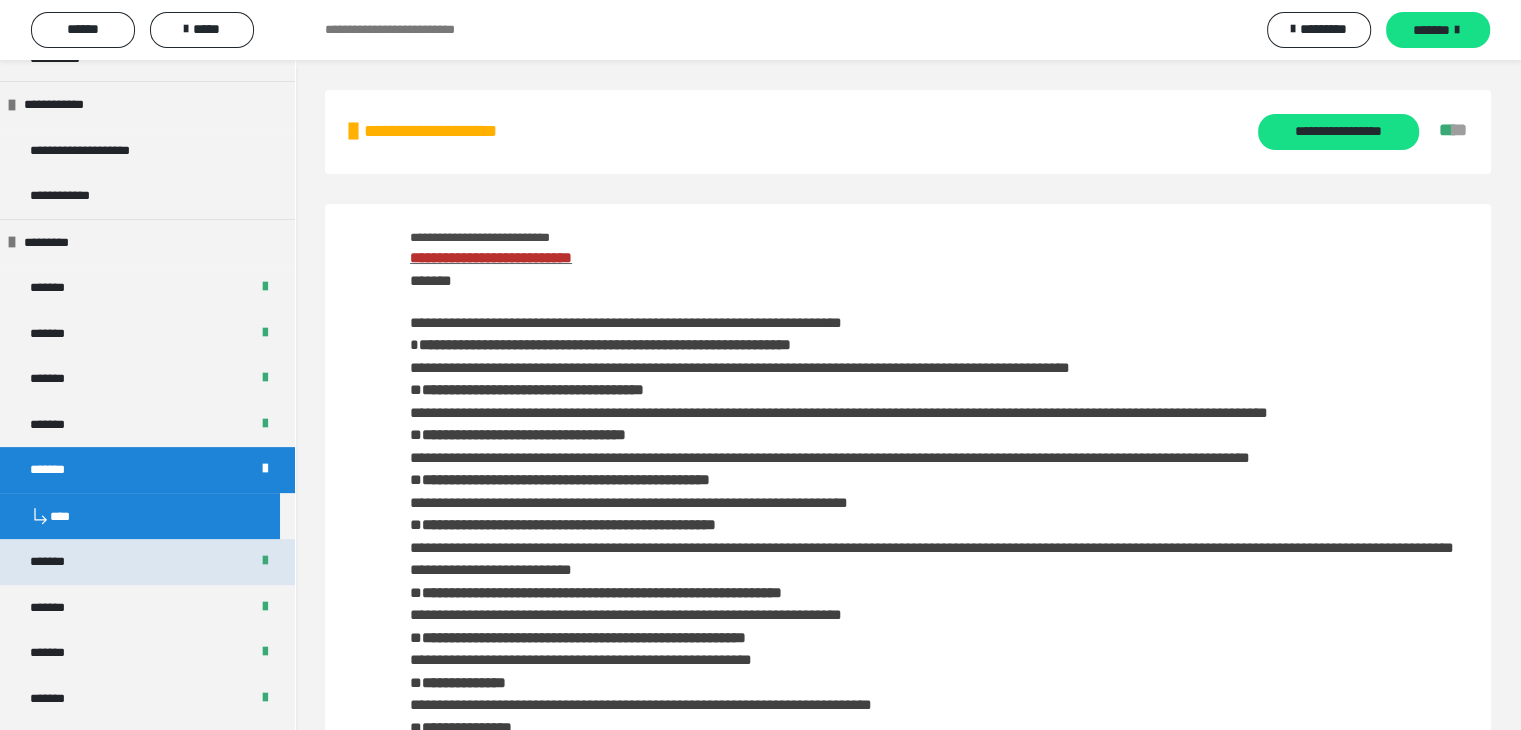 click on "*******" at bounding box center [147, 562] 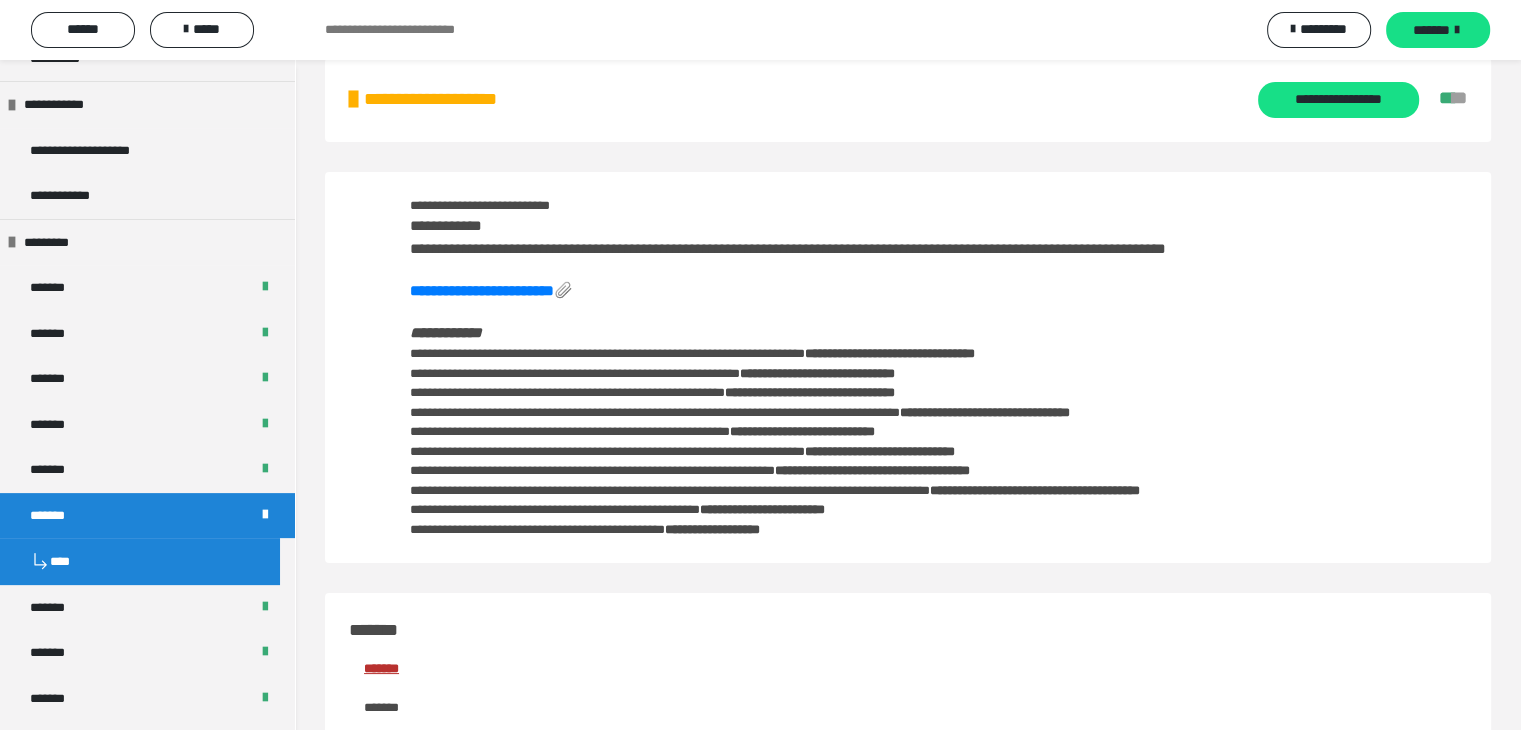scroll, scrollTop: 0, scrollLeft: 0, axis: both 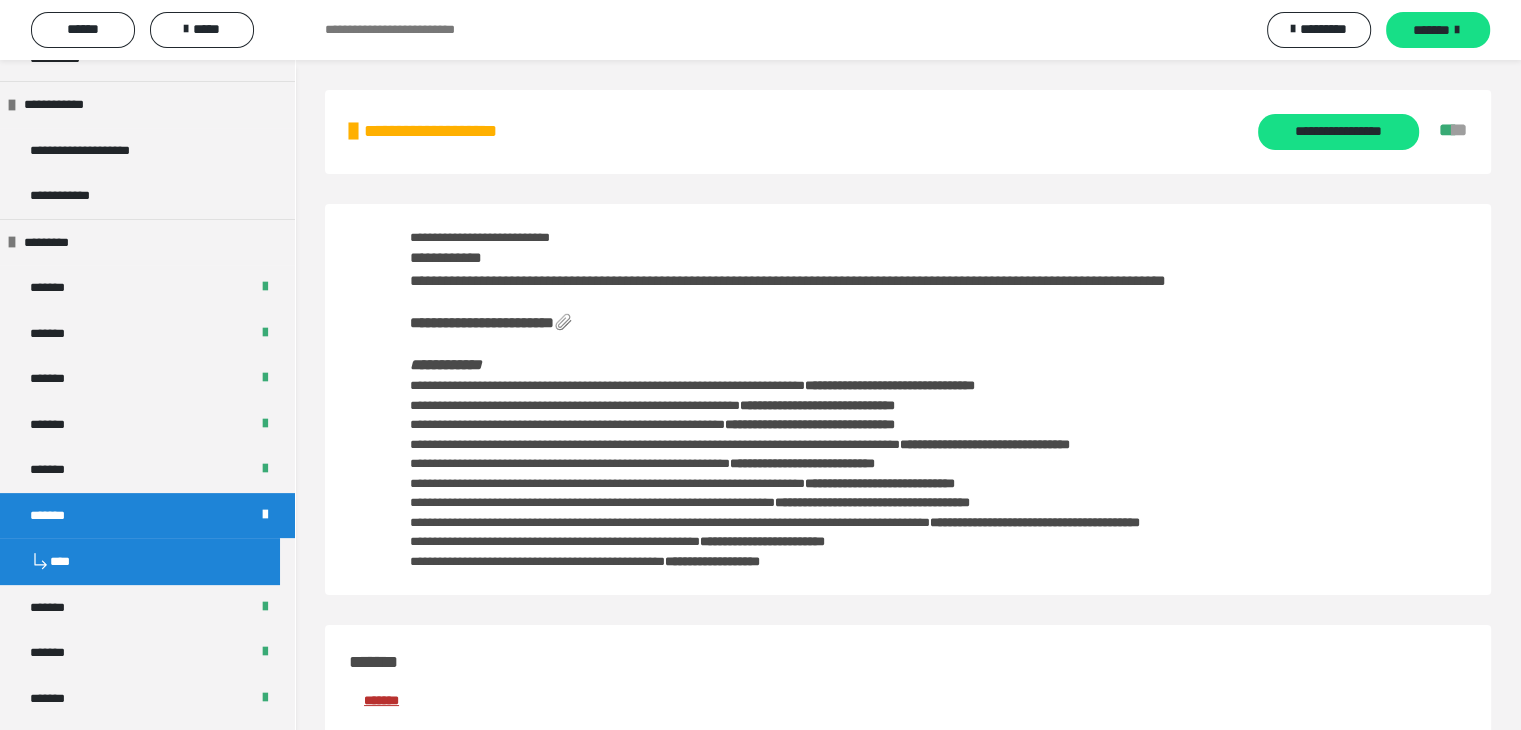 click on "**********" at bounding box center (482, 322) 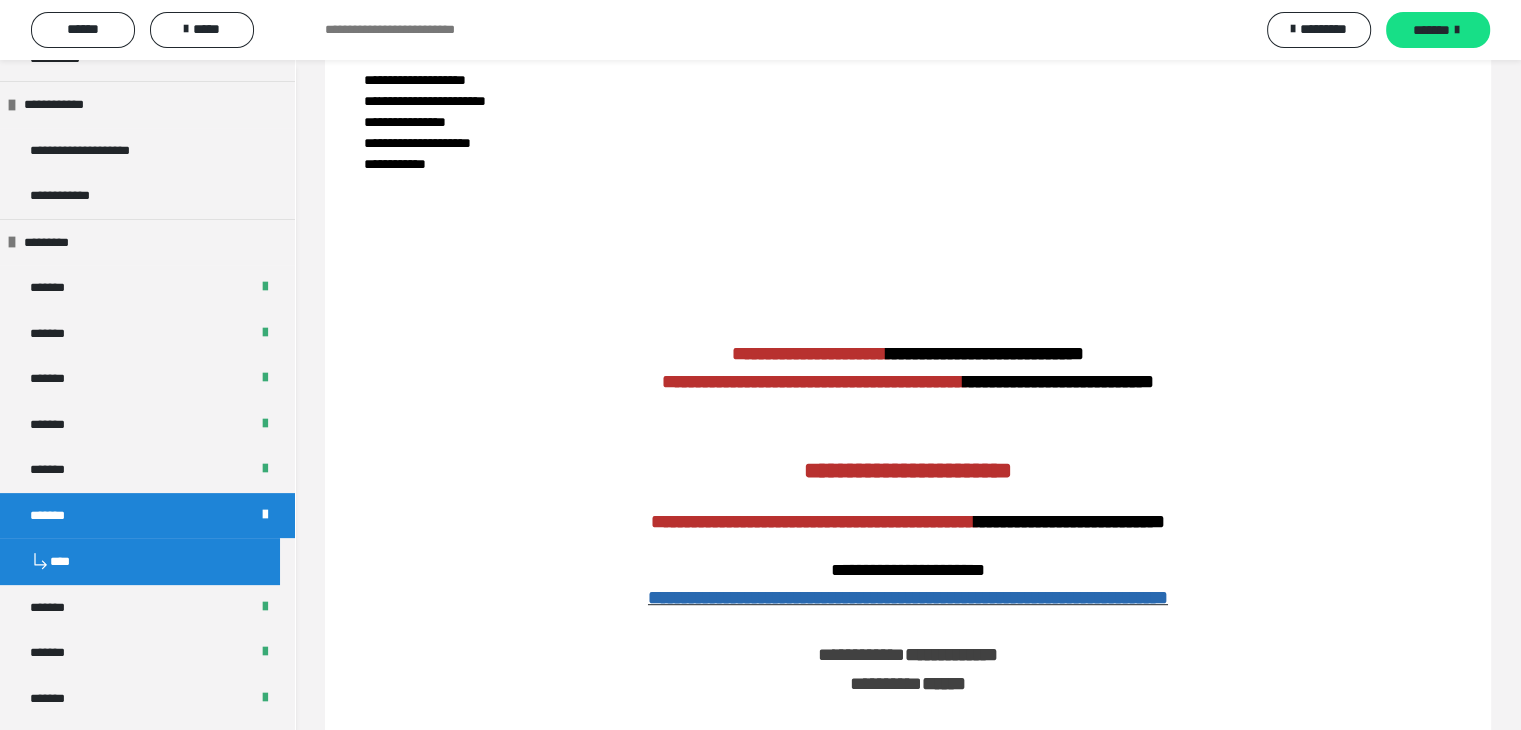 scroll, scrollTop: 1100, scrollLeft: 0, axis: vertical 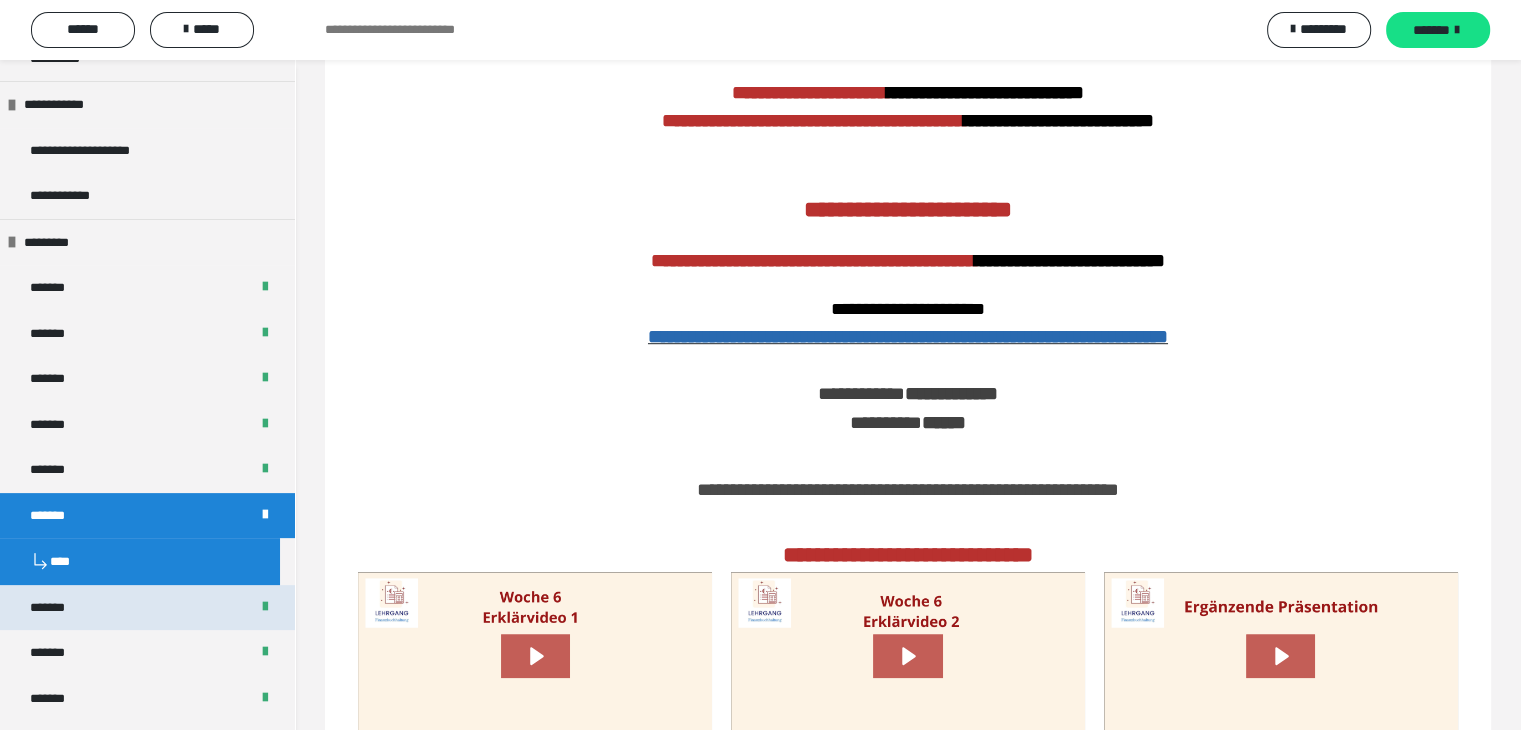click on "*******" at bounding box center (58, 608) 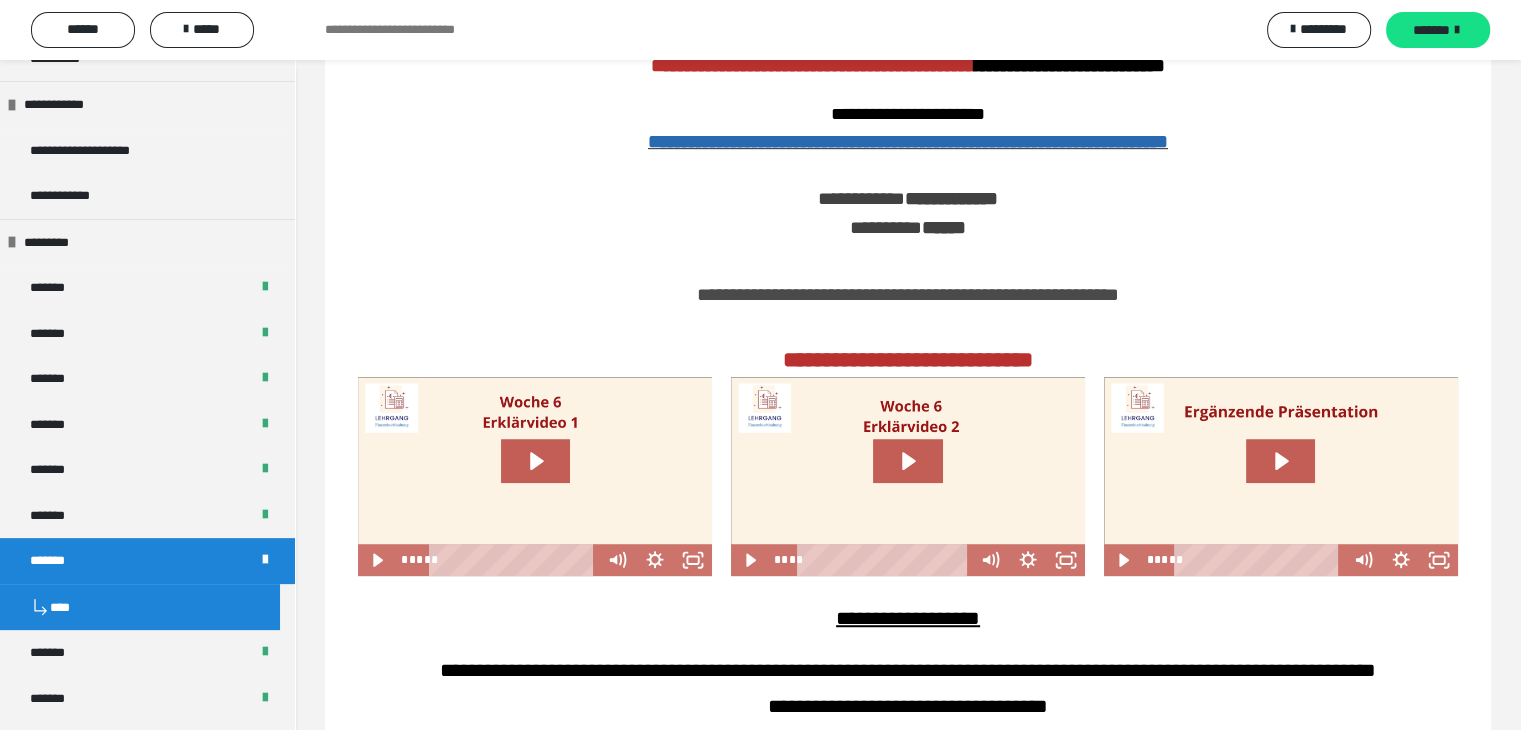 scroll, scrollTop: 904, scrollLeft: 0, axis: vertical 